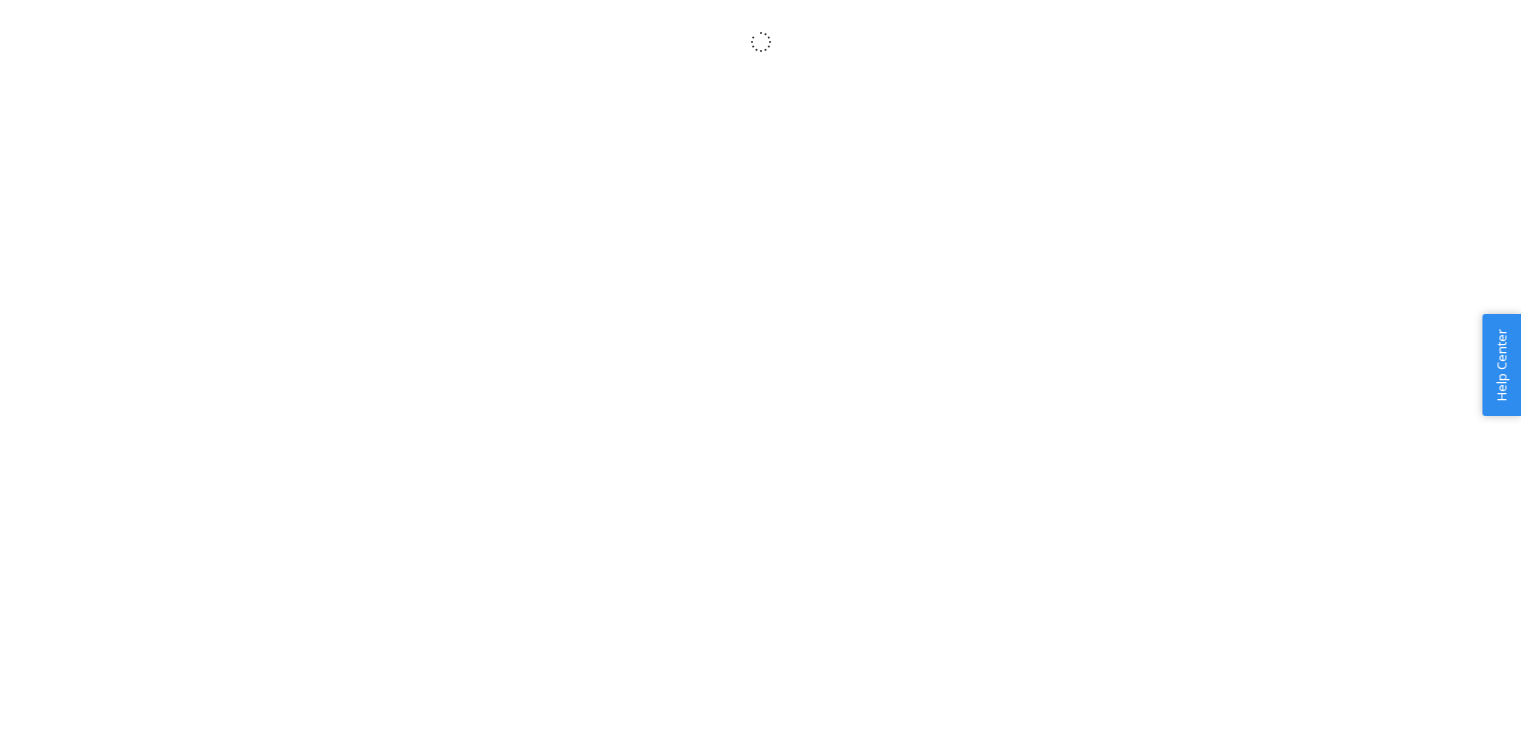 scroll, scrollTop: 0, scrollLeft: 0, axis: both 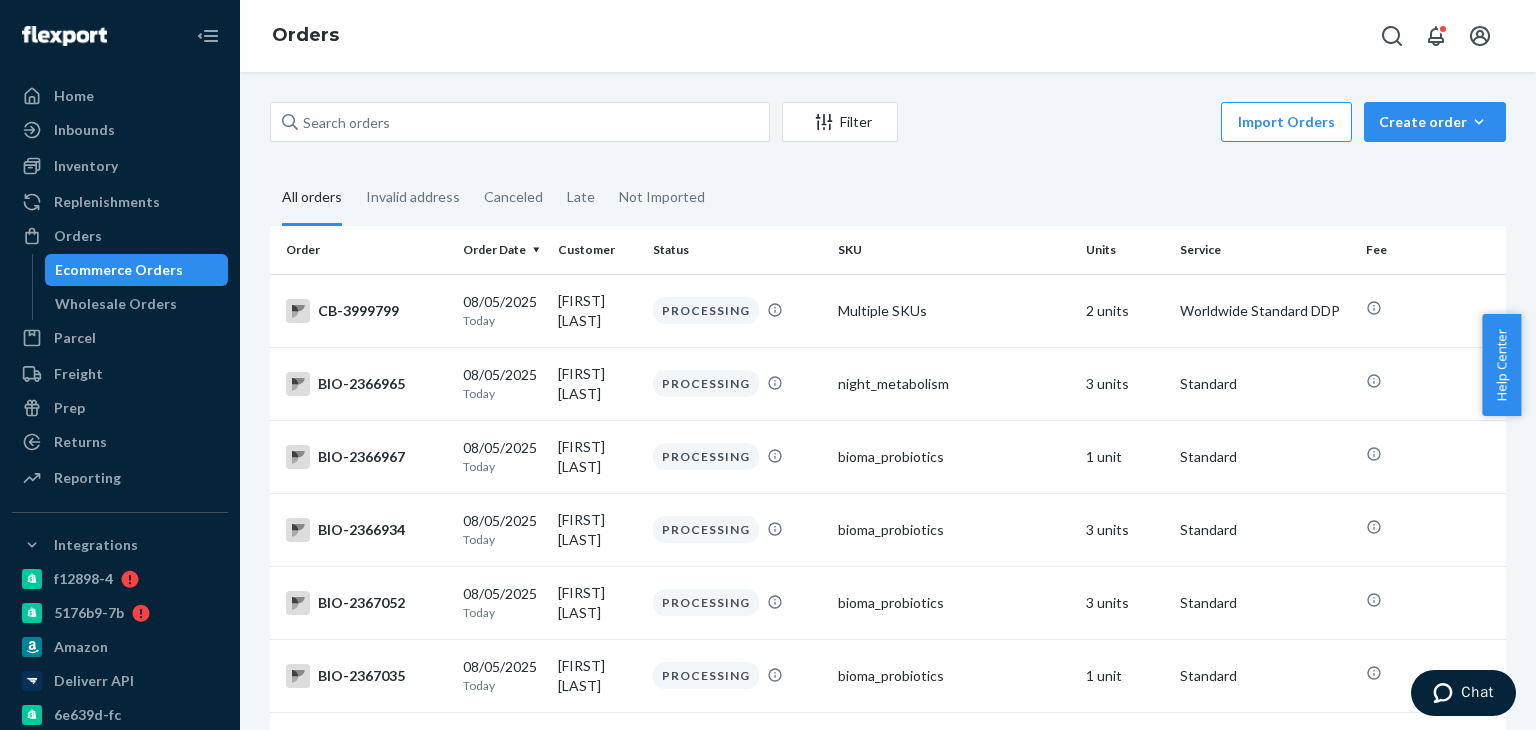 click on "Filter Import Orders Create order Ecommerce order Removal order All orders Invalid address Canceled Late Not Imported Order Order Date Customer Status SKU Units Service Fee CB-[NUMBER] [MONTH]/[DAY]/[YEAR] Today [FIRST] [LAST] PROCESSING Multiple SKUs 2 units Worldwide Standard DDP BIO-[NUMBER] [MONTH]/[DAY]/[YEAR] Today [FIRST] [LAST] PROCESSING night_metabolism 3 units Standard BIO-[NUMBER] [MONTH]/[DAY]/[YEAR] Today [FIRST] [LAST] PROCESSING bioma_probiotics 1 unit Standard BIO-[NUMBER] [MONTH]/[DAY]/[YEAR] Today [FIRST] [LAST] PROCESSING bioma_probiotics 3 units Standard BIO-[NUMBER] [MONTH]/[DAY]/[YEAR] Today [FIRST] [LAST] PROCESSING bioma_probiotics 3 units Standard BIO-[NUMBER] [MONTH]/[DAY]/[YEAR] Today [FIRST] [LAST] PROCESSING bioma_probiotics 1 unit Standard BIO-[NUMBER] [MONTH]/[DAY]/[YEAR] Today [FIRST] [LAST] PROCESSING Multiple SKUs 6 units Standard BIO-[NUMBER] [MONTH]/[DAY]/[YEAR] Today [FIRST] [LAST] PROCESSING bioma_probiotics 3 units Standard CB-[NUMBER] [MONTH]/[DAY]/[YEAR] Today [FIRST] [LAST] PROCESSING CB_strawberry_50srv 1 unit Standard CB-[NUMBER] [MONTH]/[DAY]/[YEAR] Today [FIRST] [LAST] PROCESSING 1" at bounding box center [888, 401] 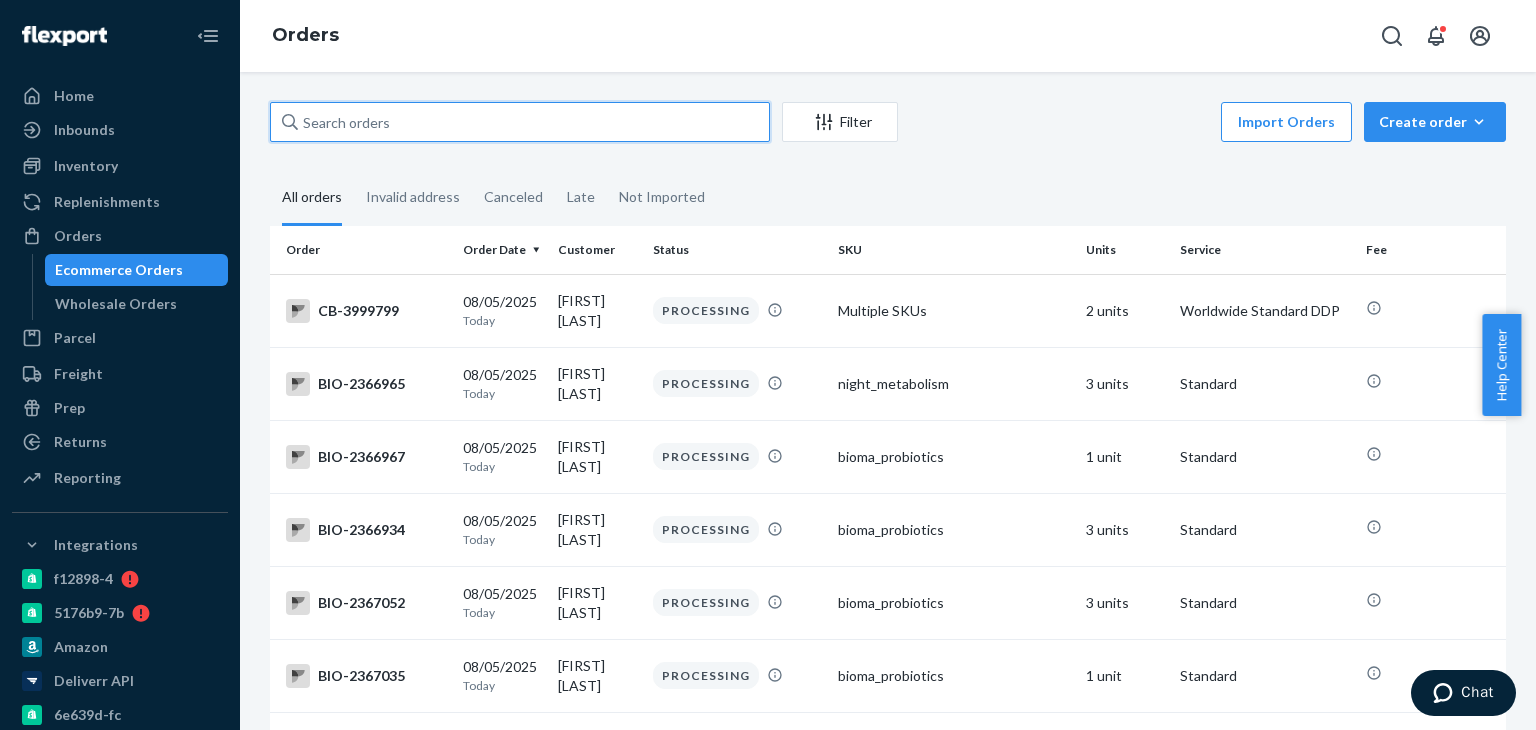 click at bounding box center (520, 122) 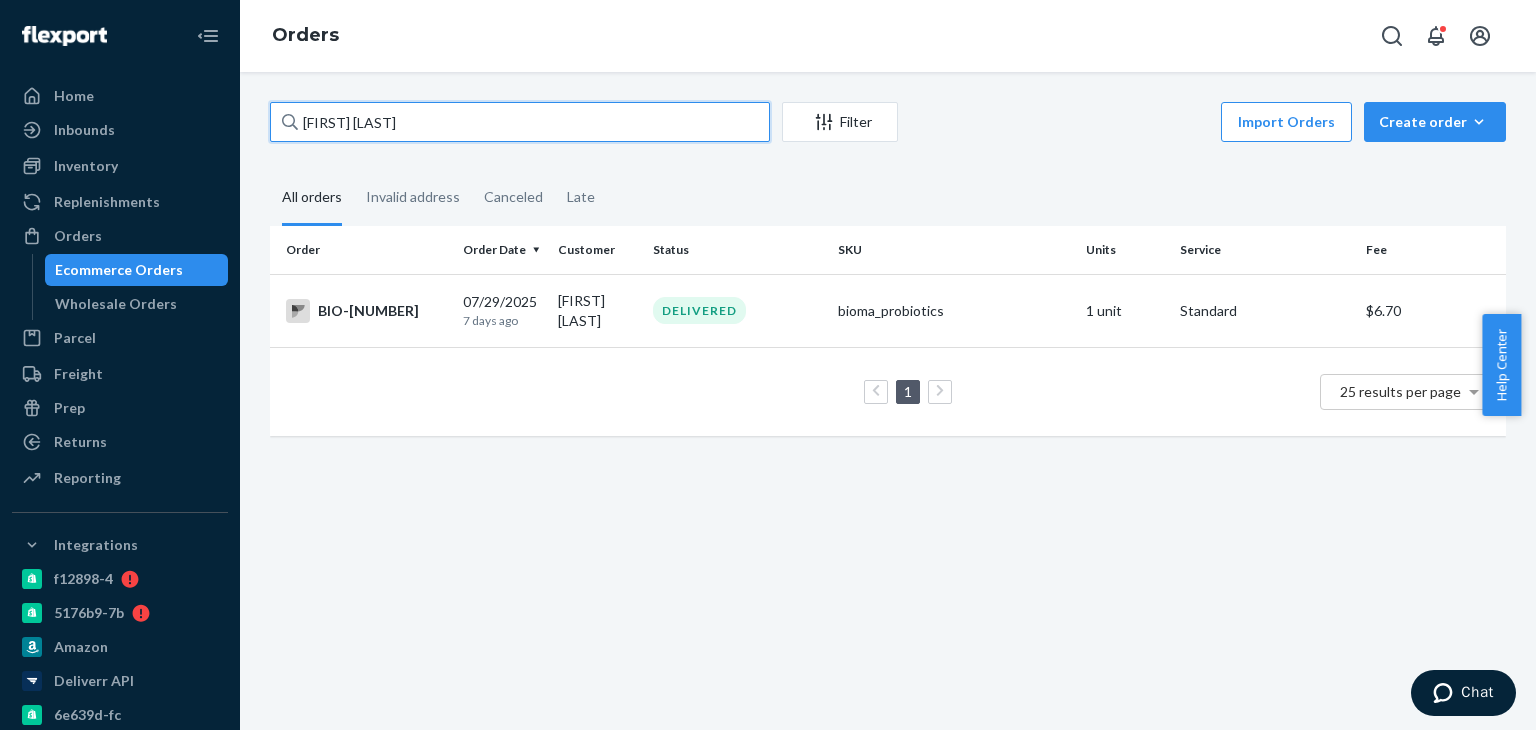 click on "[FIRST] [LAST]" at bounding box center [520, 122] 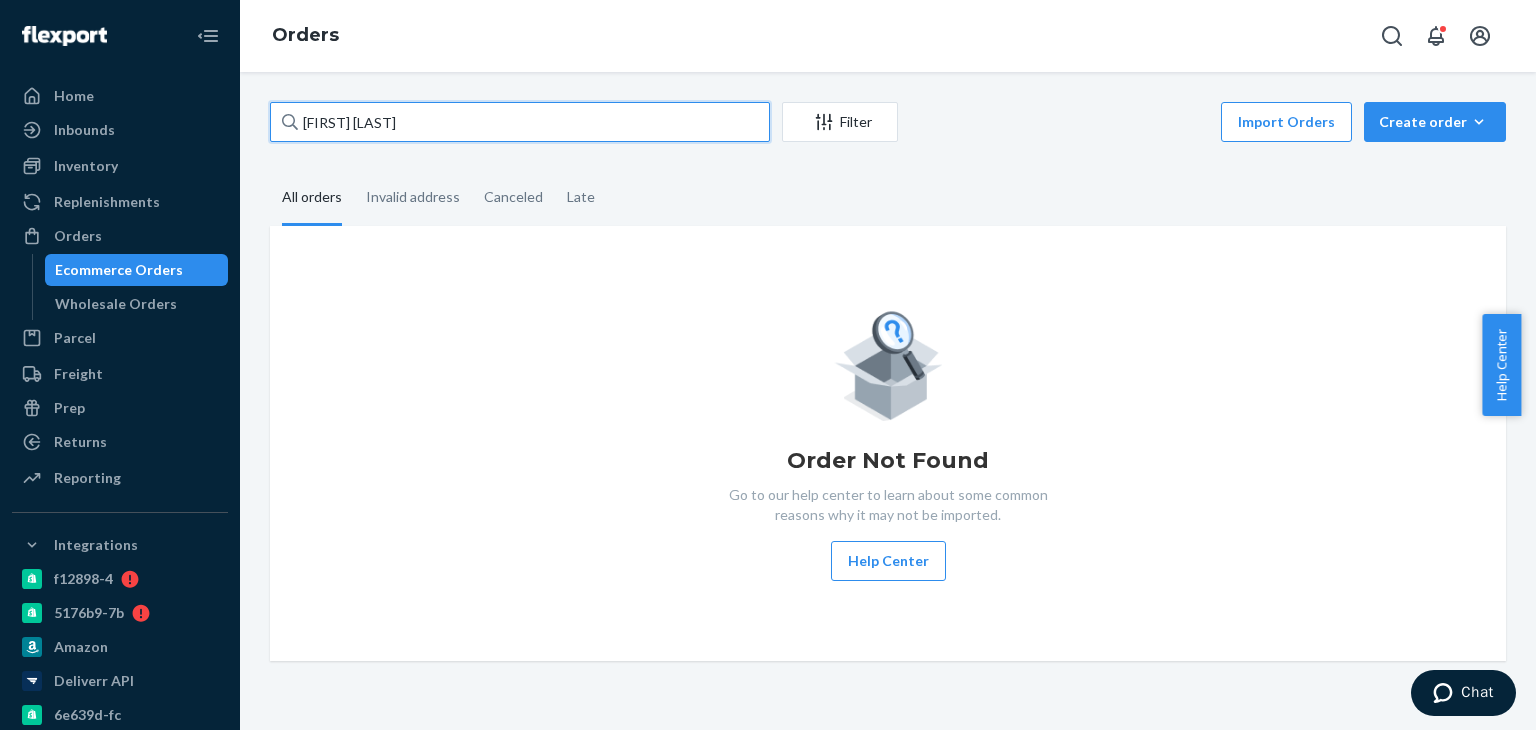 drag, startPoint x: 463, startPoint y: 120, endPoint x: 324, endPoint y: 115, distance: 139.0899 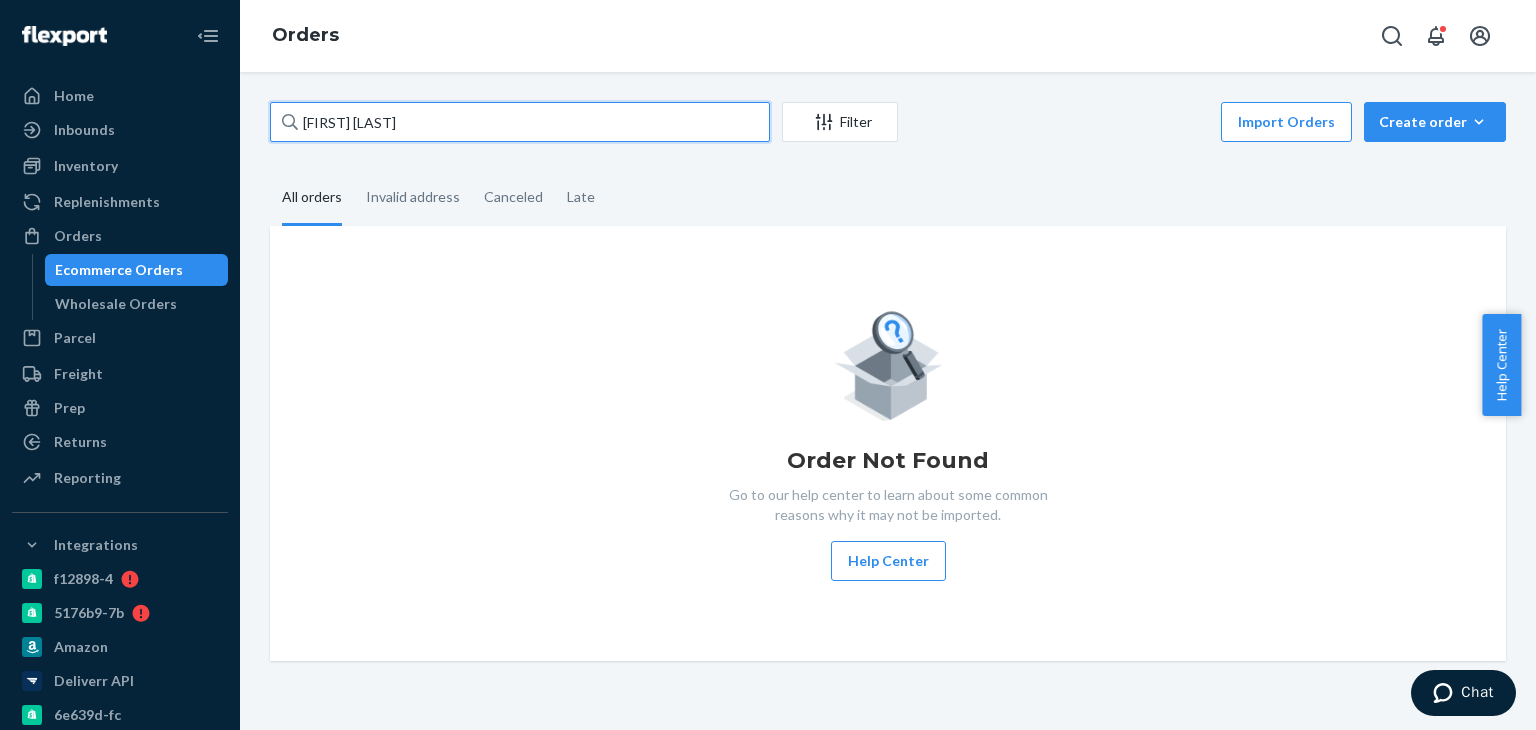 click on "[FIRST] [LAST]" at bounding box center (520, 122) 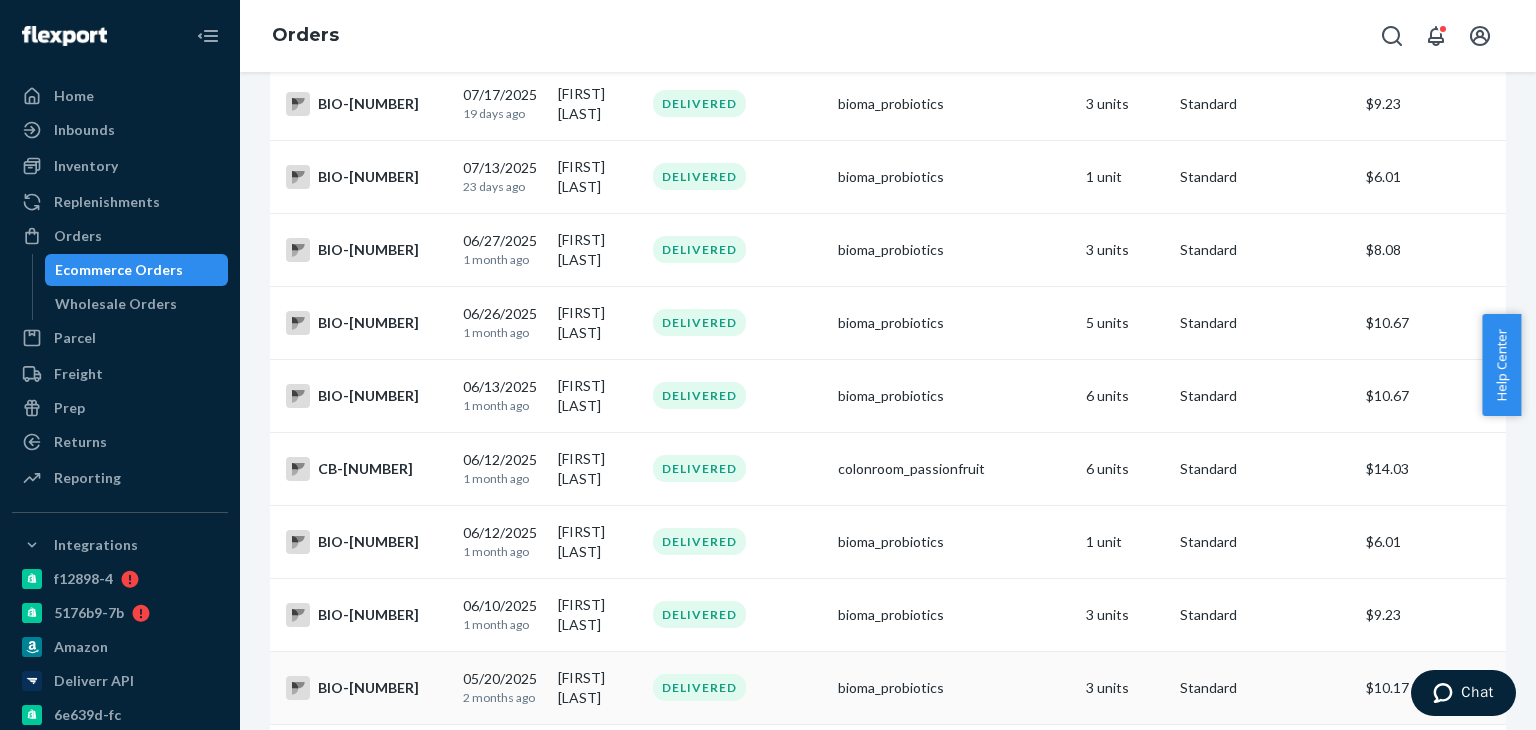 scroll, scrollTop: 500, scrollLeft: 0, axis: vertical 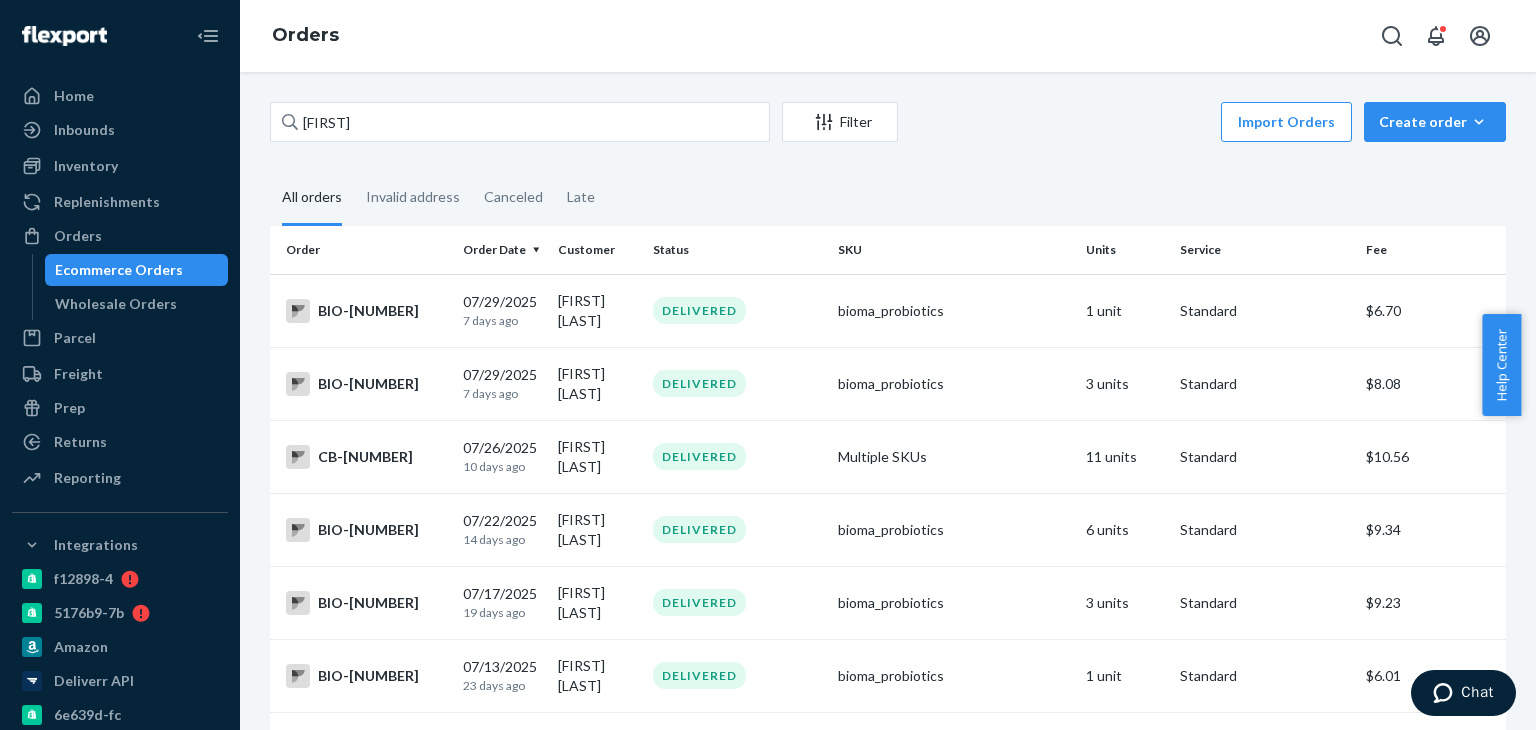 click on "All orders Invalid address Canceled Late" at bounding box center [888, 198] 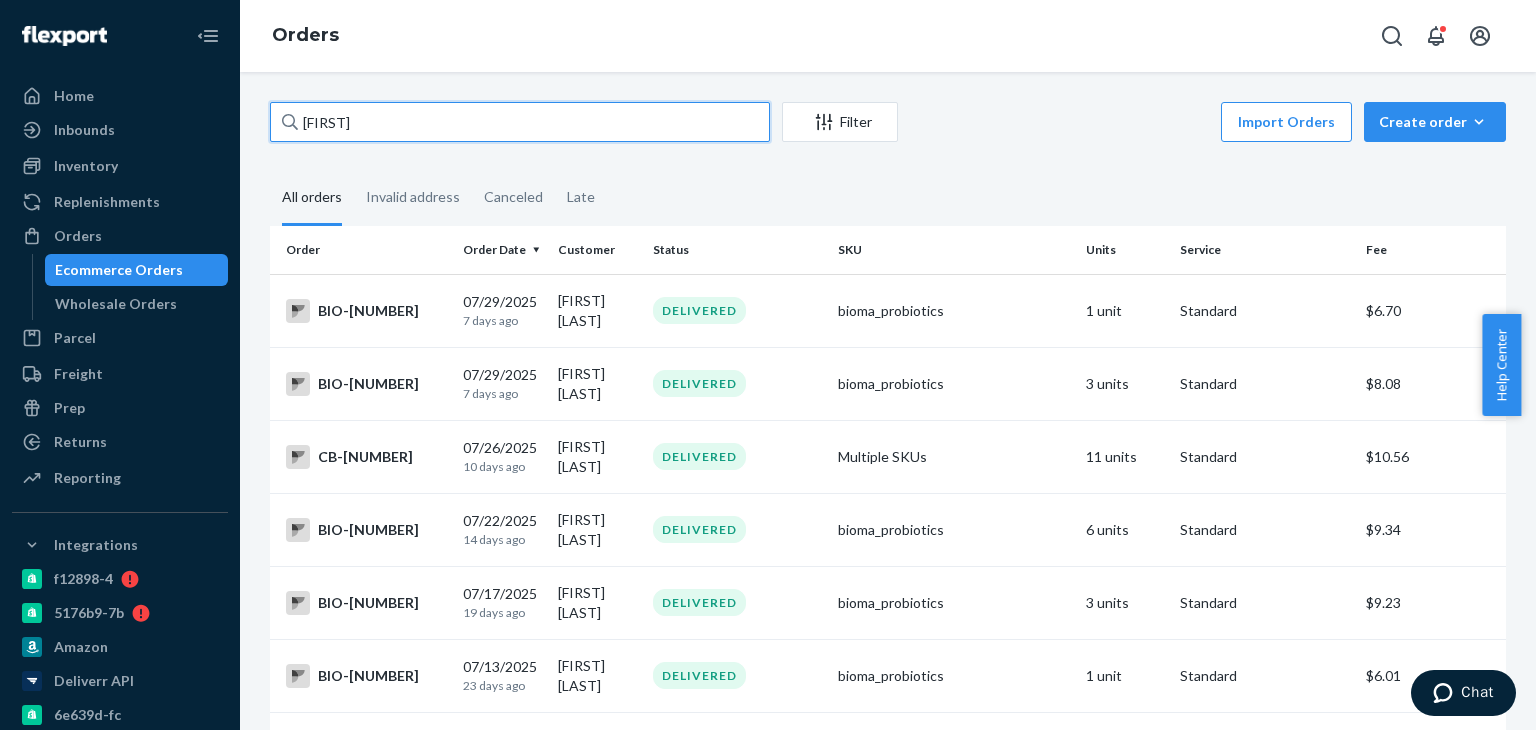 click on "[FIRST]" at bounding box center (520, 122) 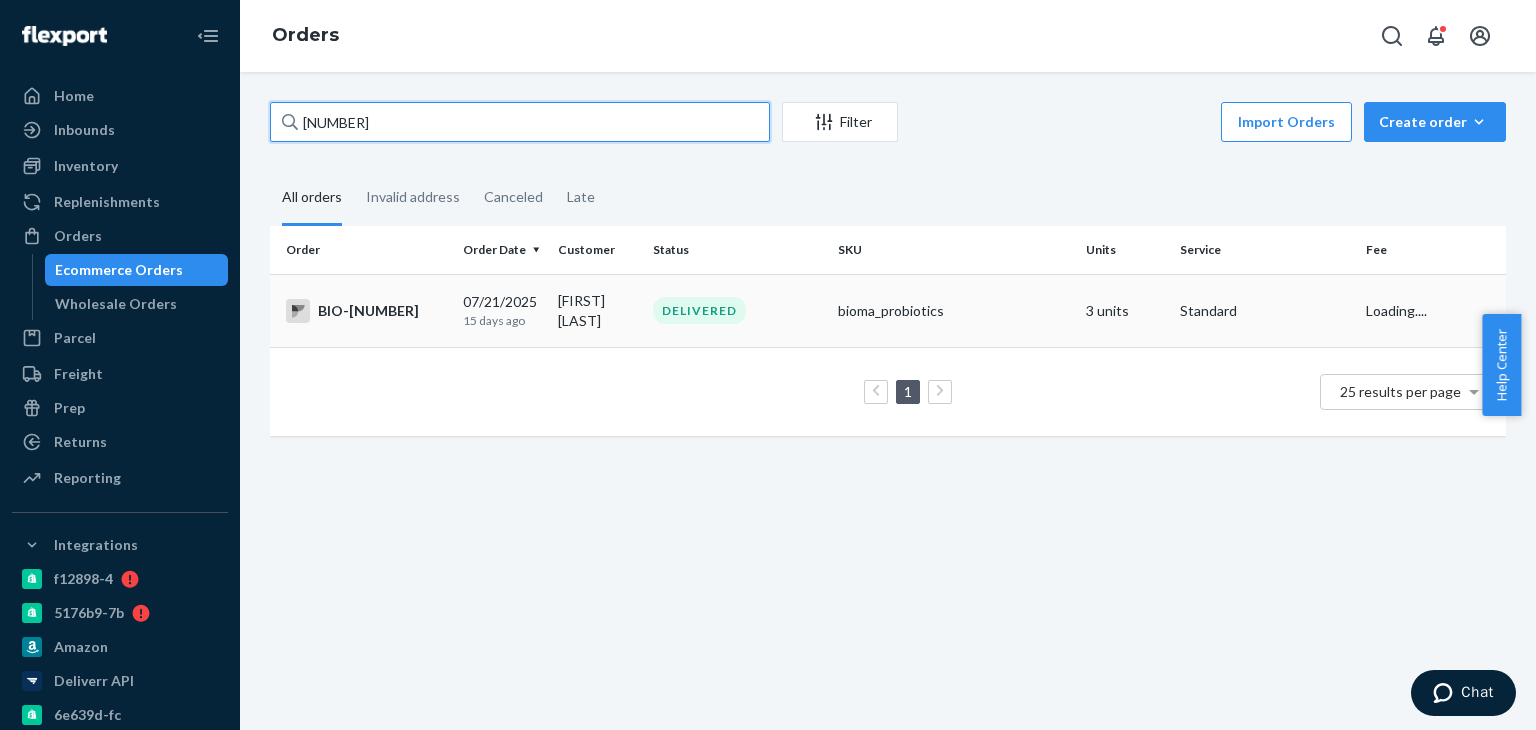 type on "[NUMBER]" 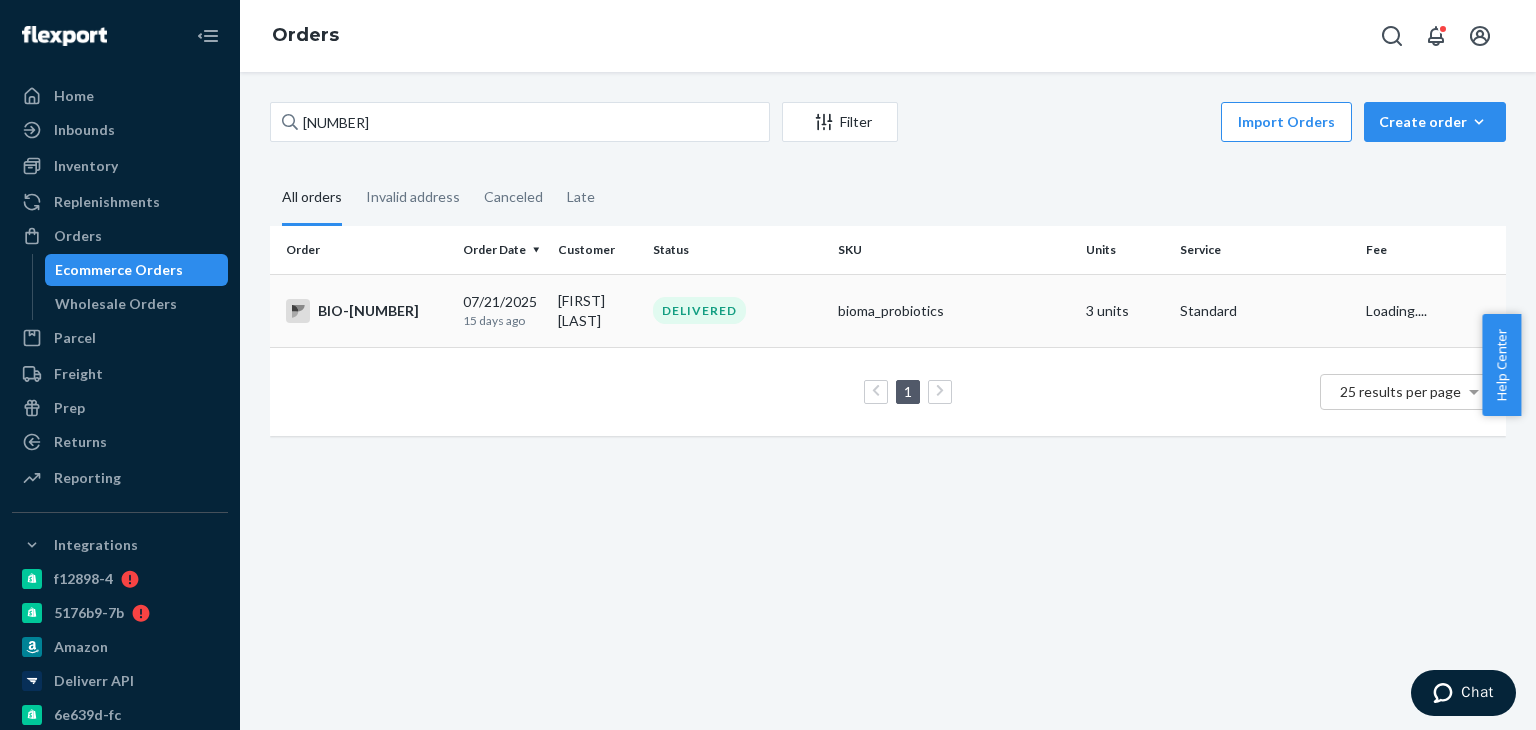click on "BIO-[NUMBER]" at bounding box center [366, 311] 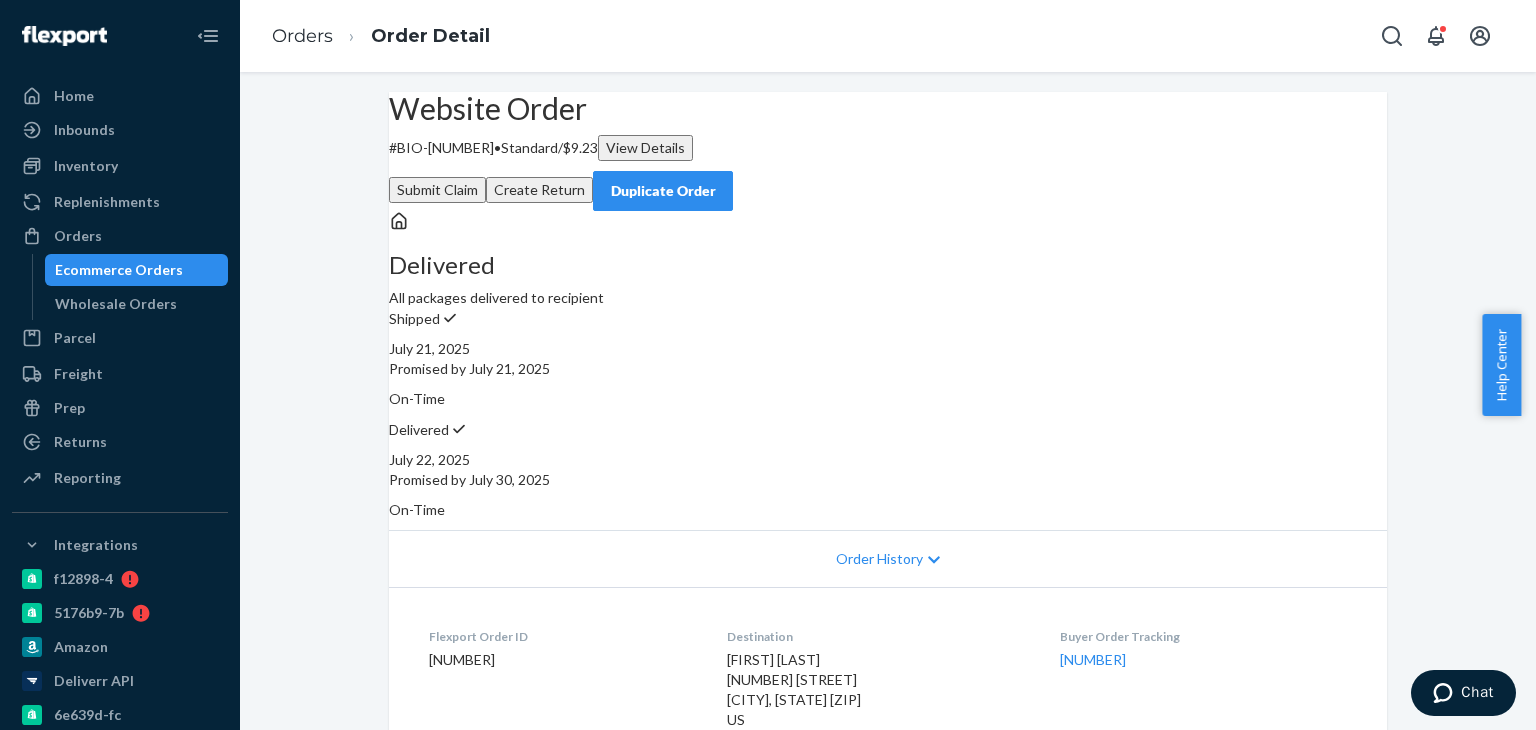 click on "Ecommerce Orders" at bounding box center [119, 270] 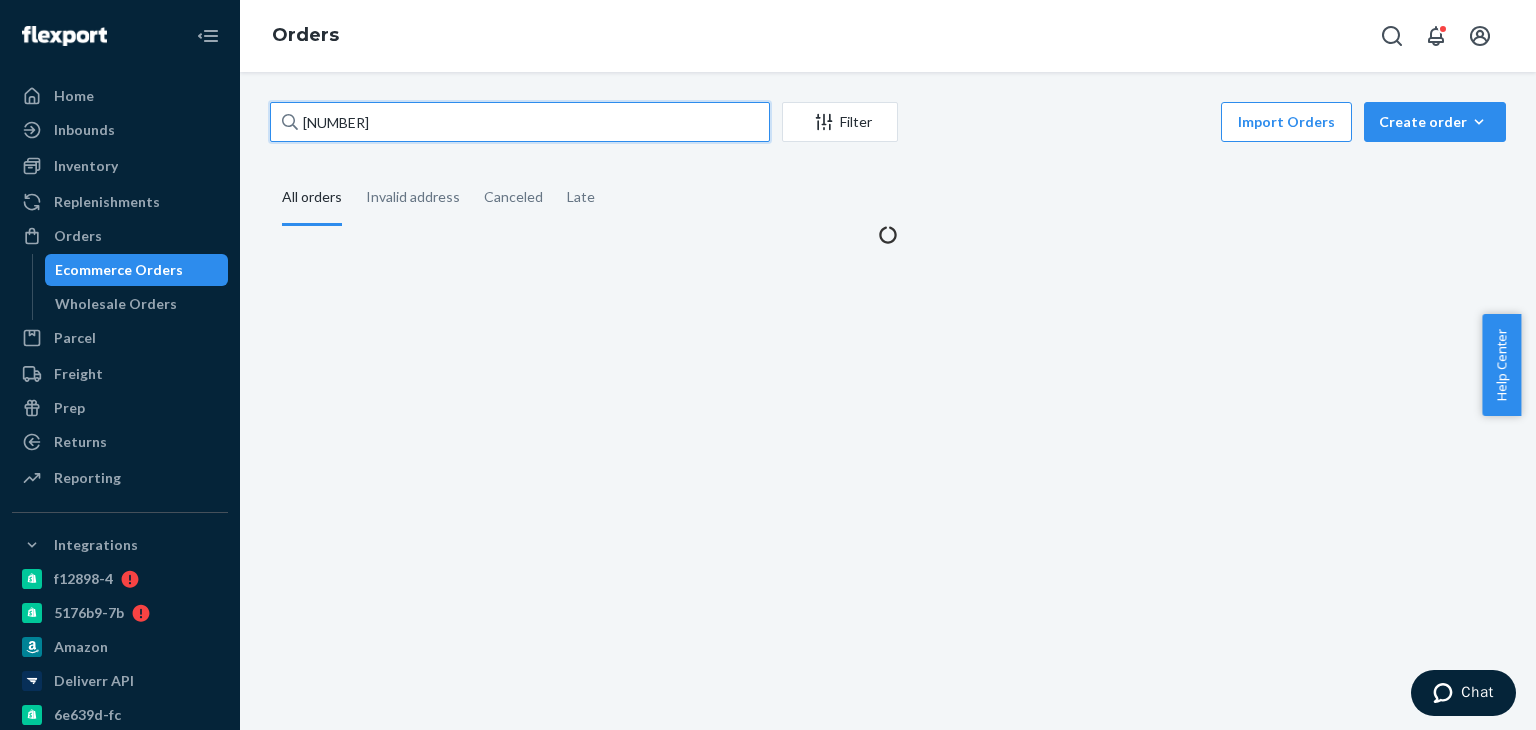 click on "[NUMBER]" at bounding box center [520, 122] 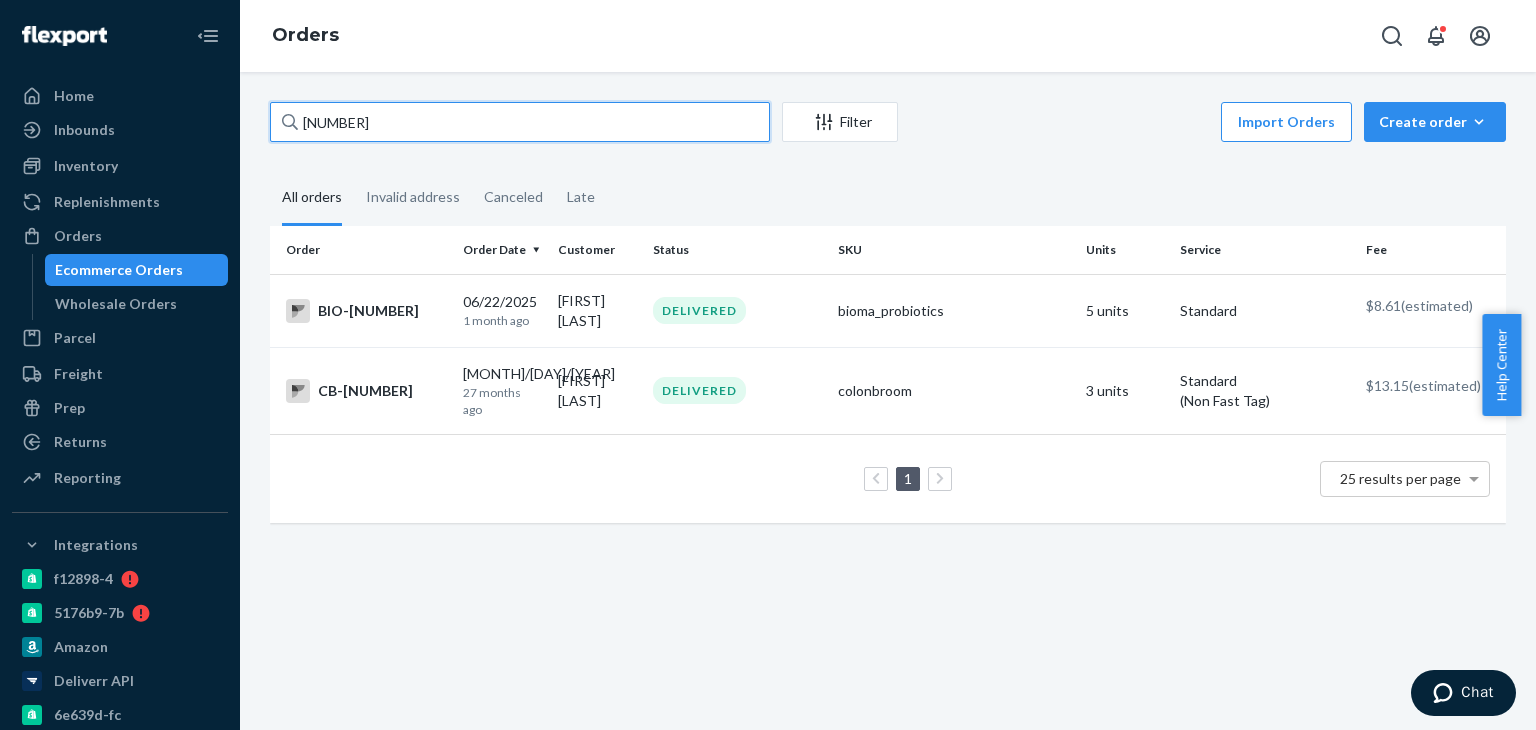 type on "[NUMBER]" 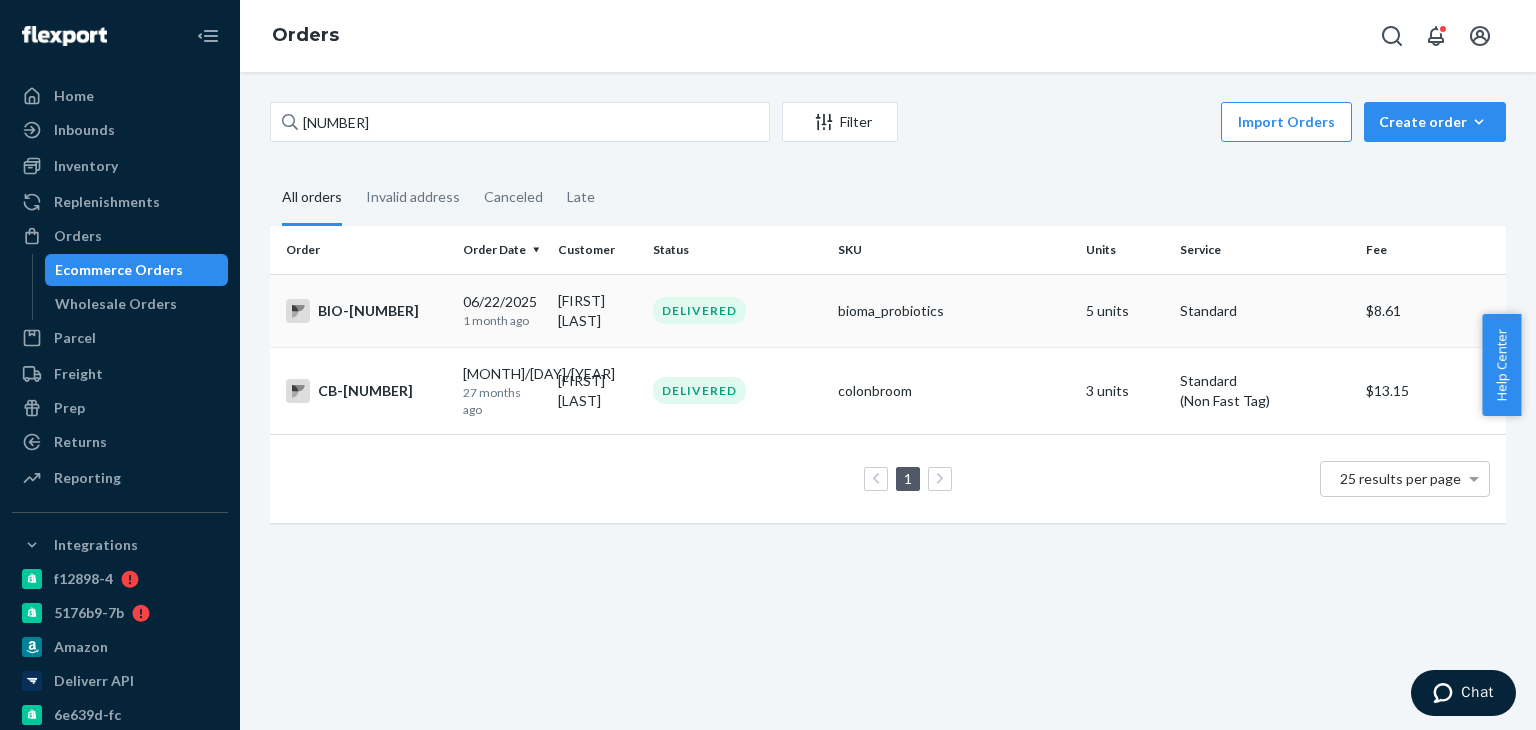 click on "BIO-[NUMBER]" at bounding box center (366, 311) 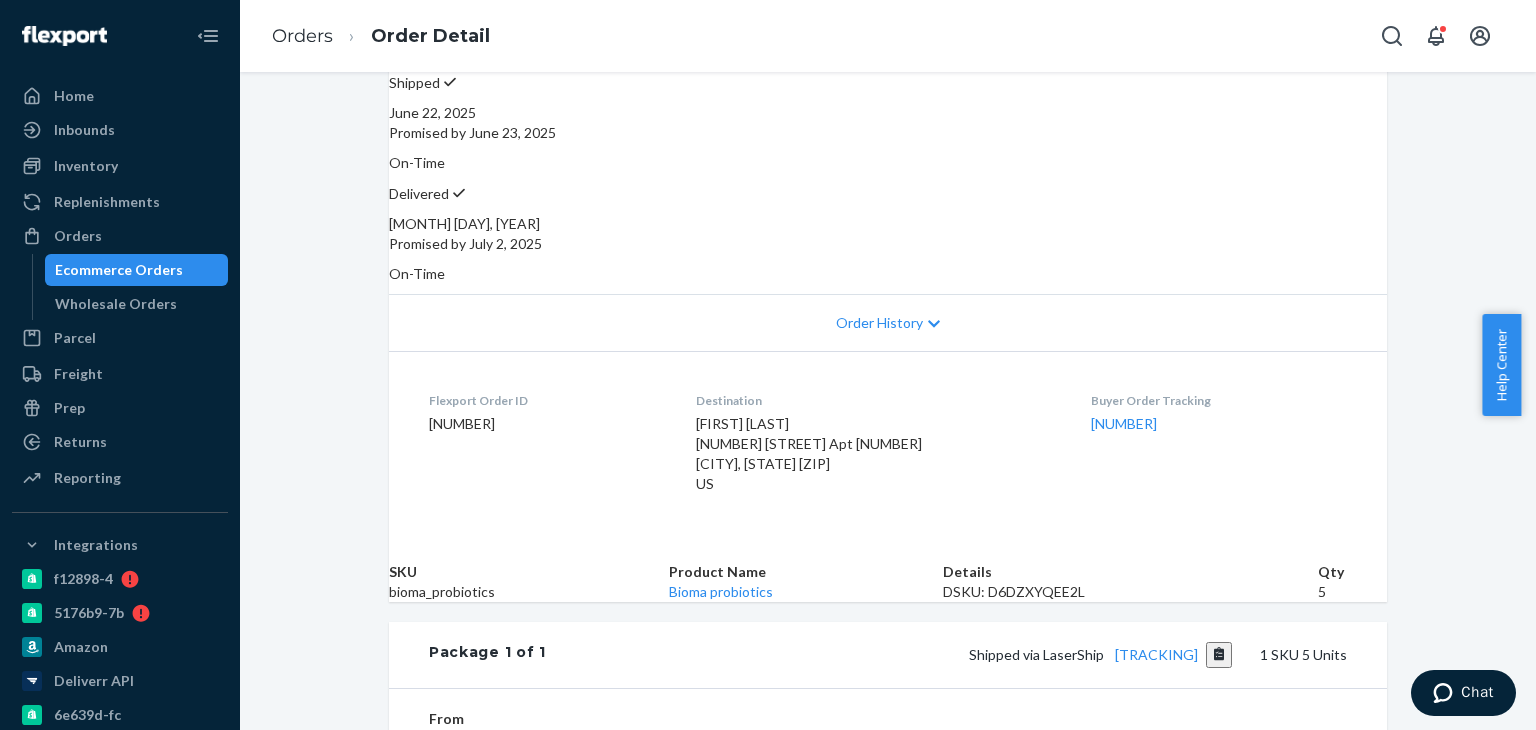 scroll, scrollTop: 400, scrollLeft: 0, axis: vertical 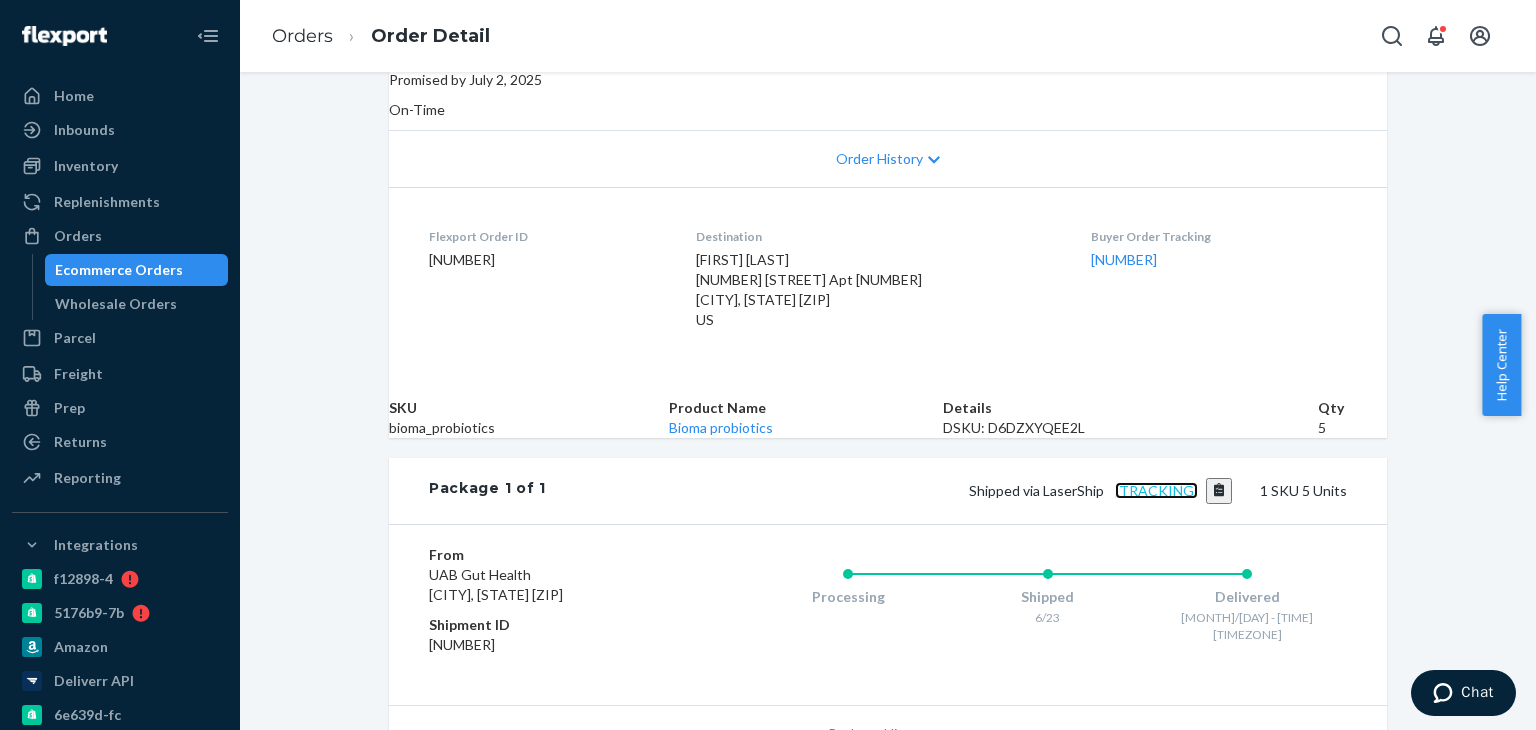 click on "[TRACKING]" at bounding box center [1156, 490] 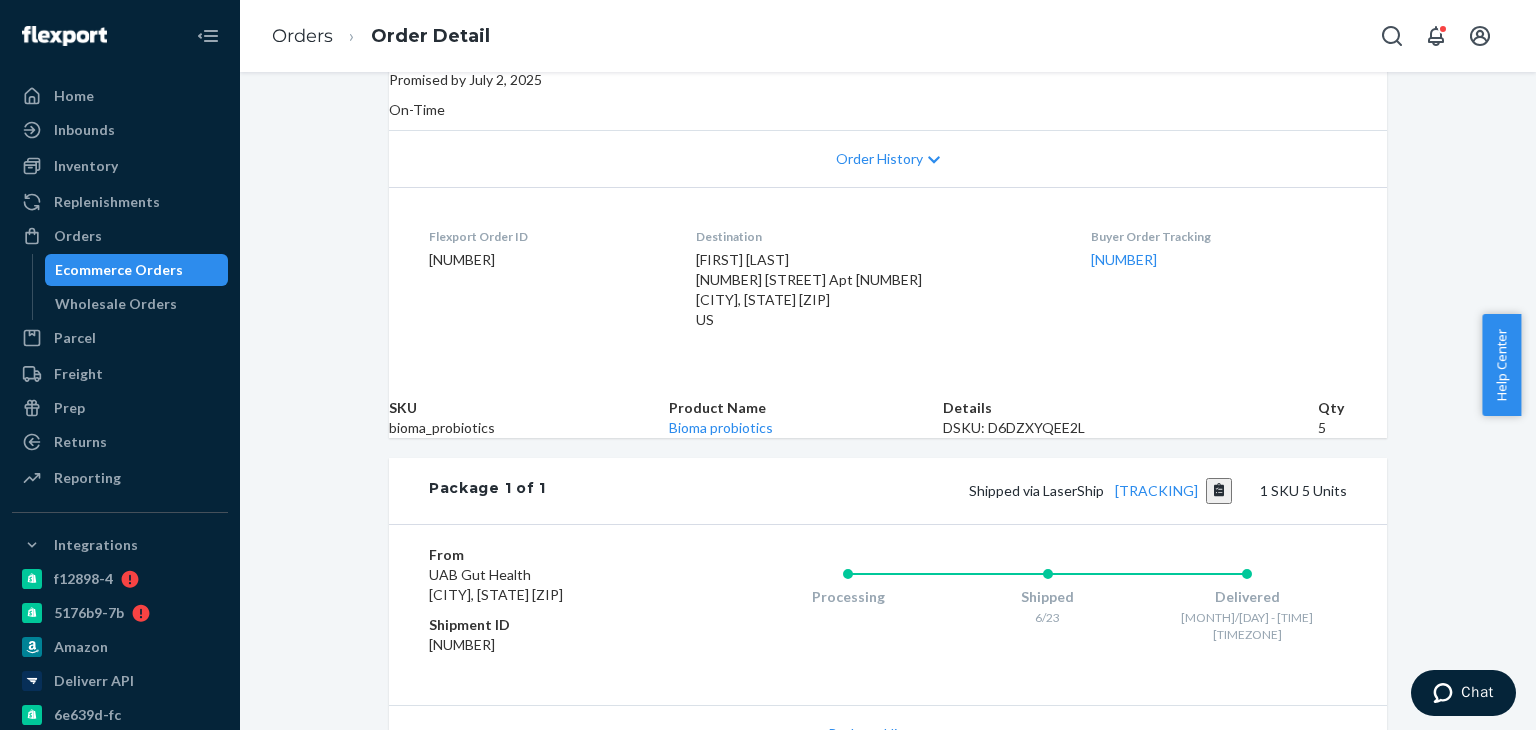click on "Ecommerce Orders" at bounding box center (119, 270) 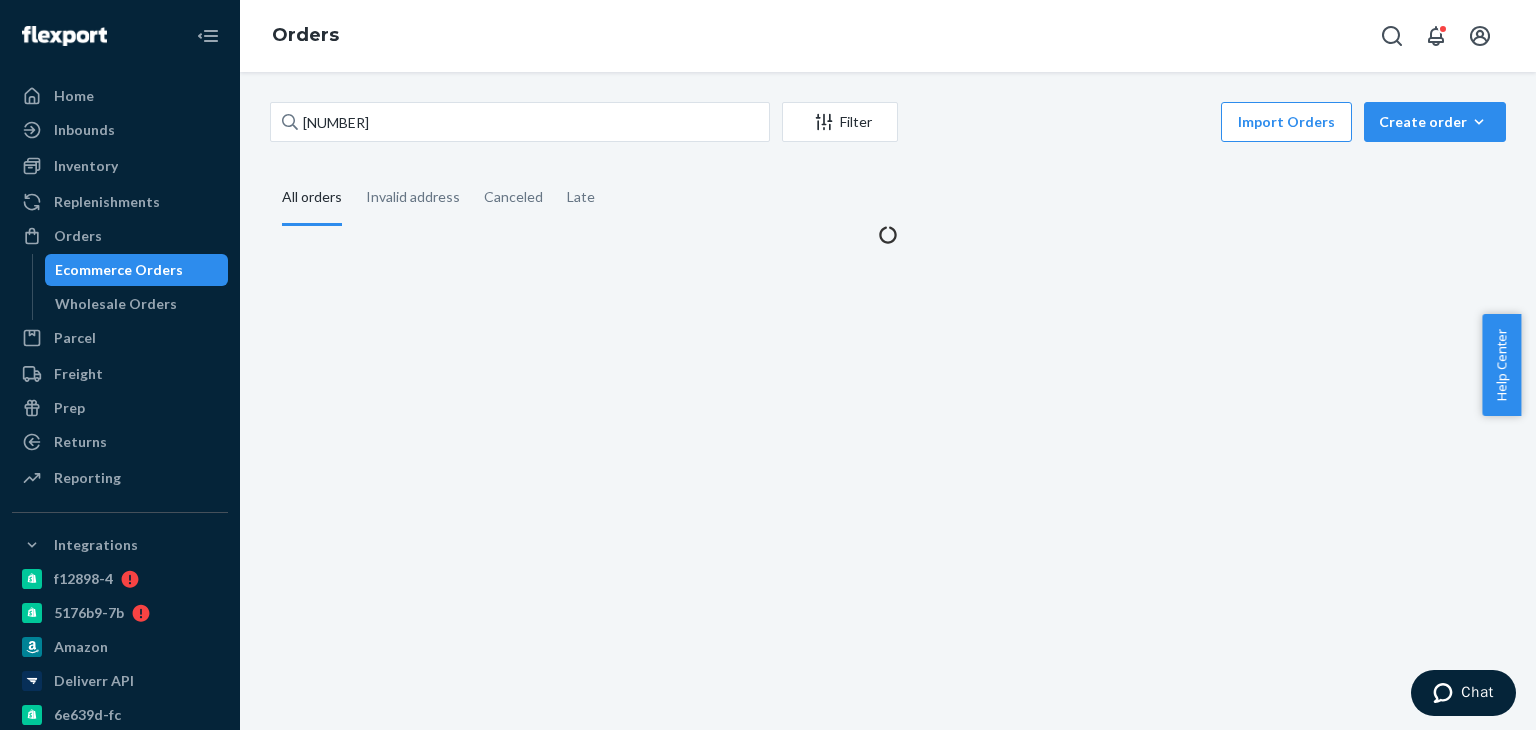 scroll, scrollTop: 0, scrollLeft: 0, axis: both 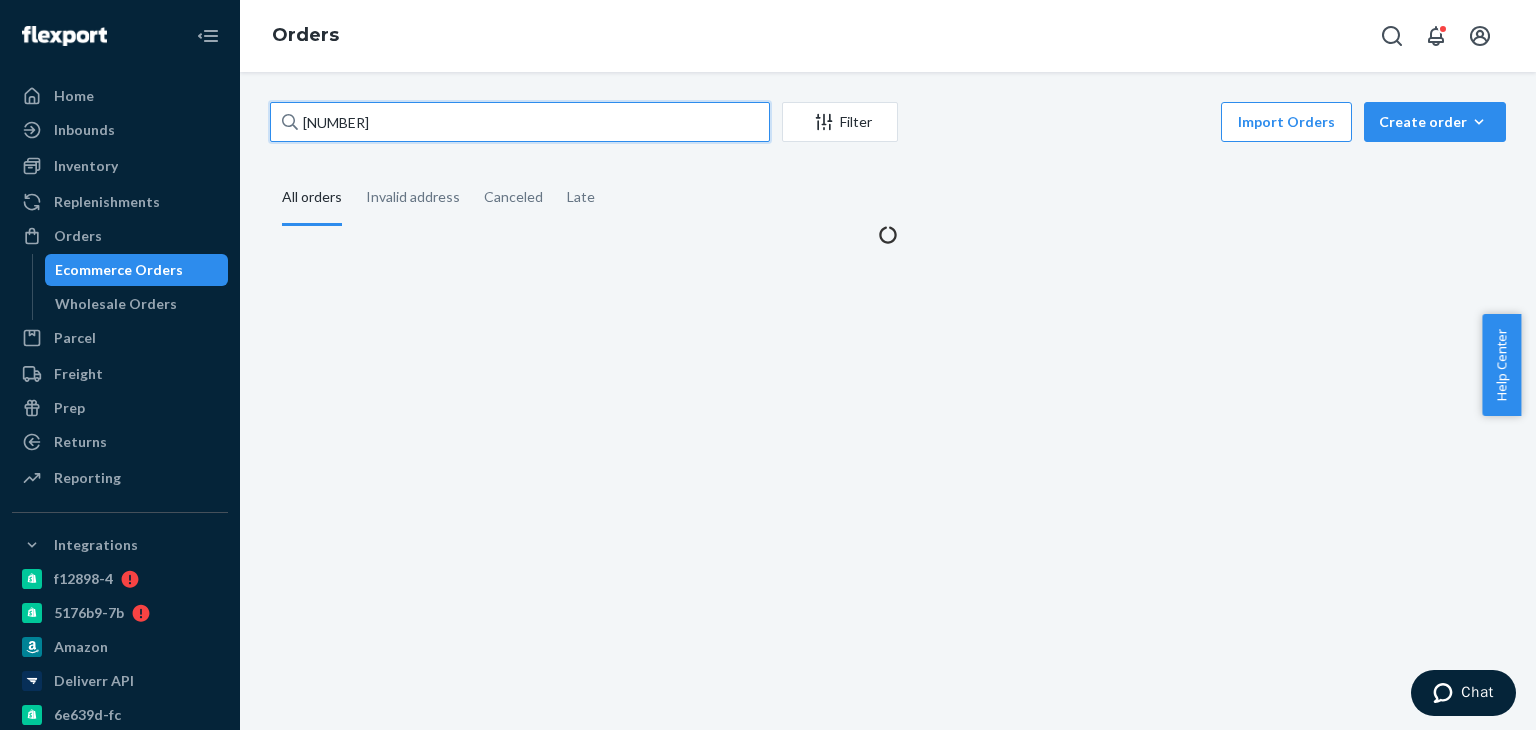 click on "[NUMBER]" at bounding box center (520, 122) 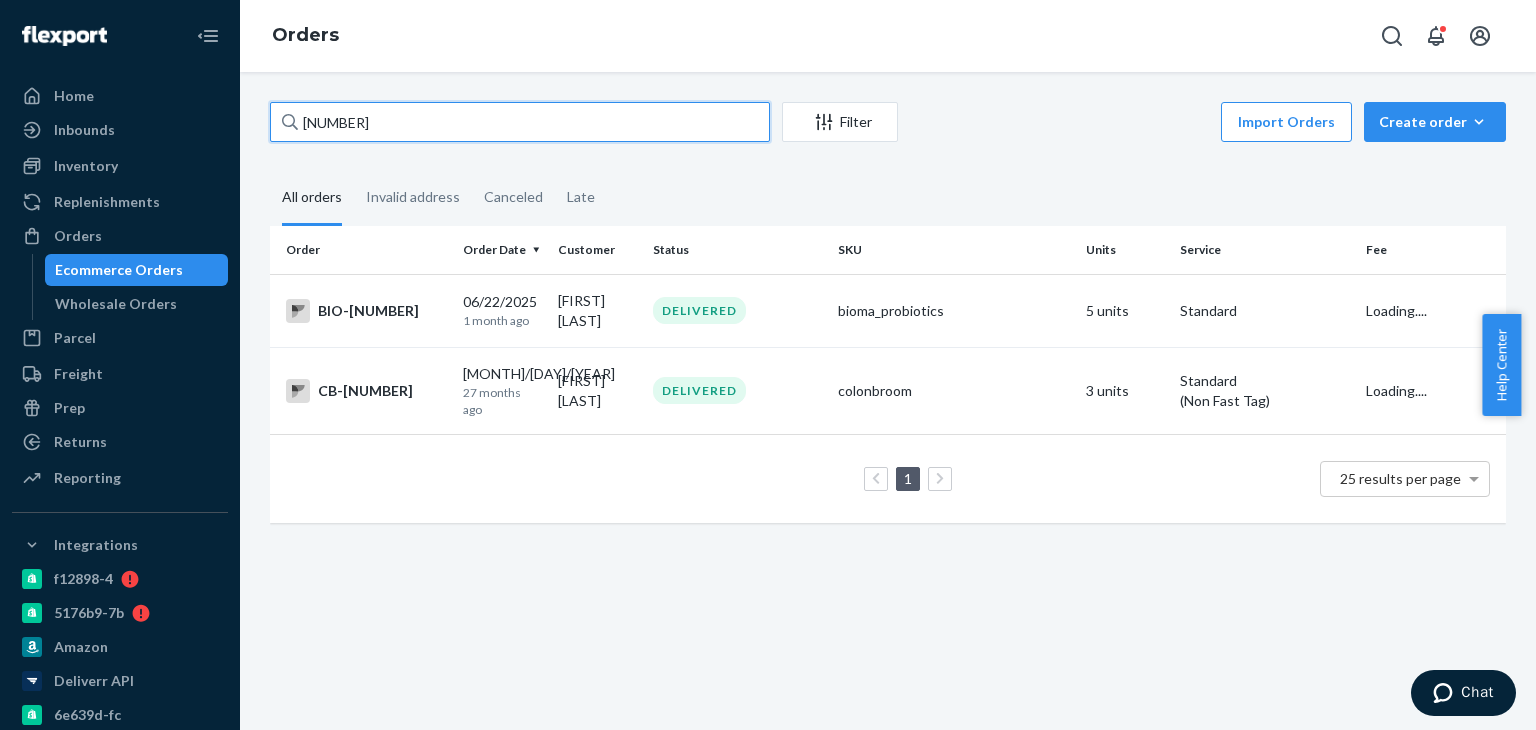 paste on "[NUMBER]" 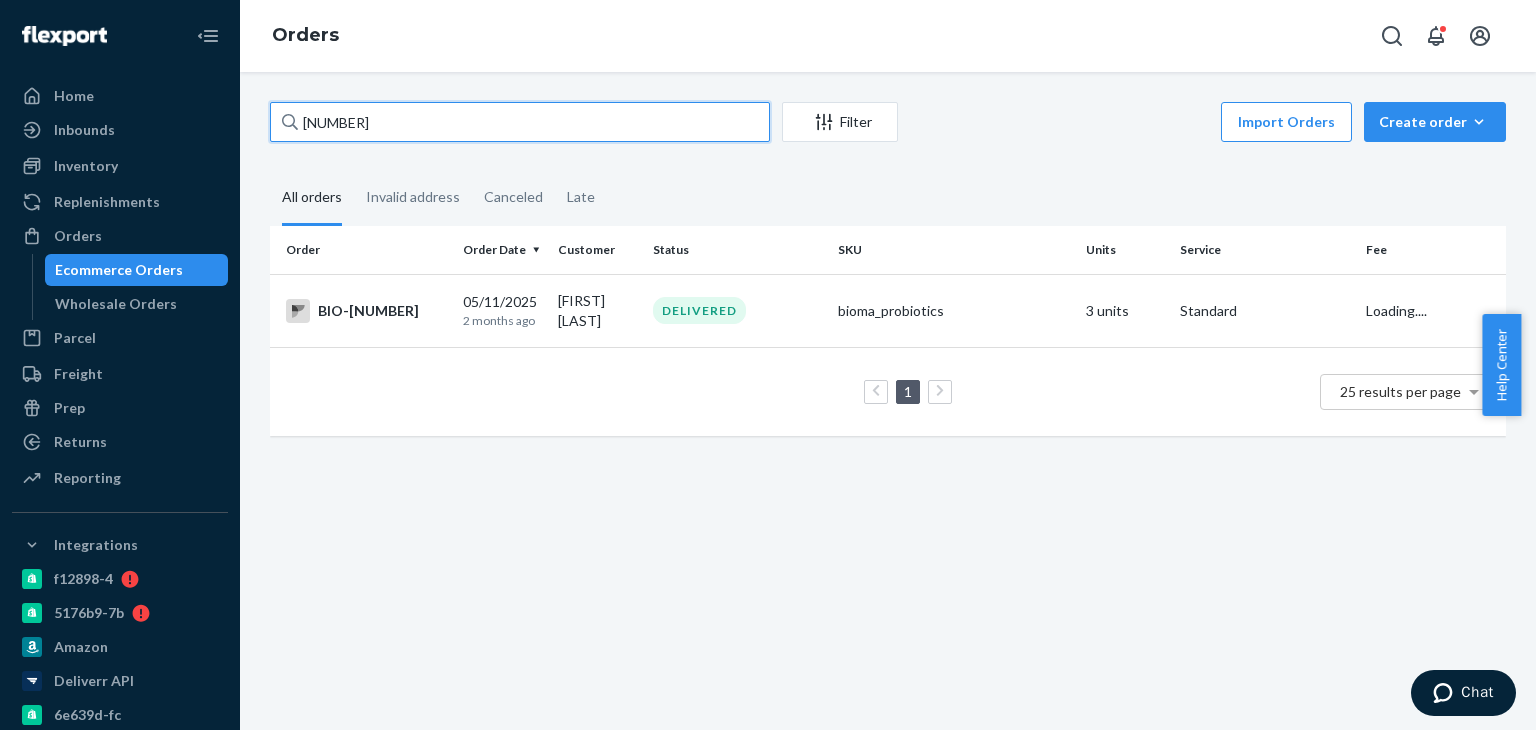 type on "[NUMBER]" 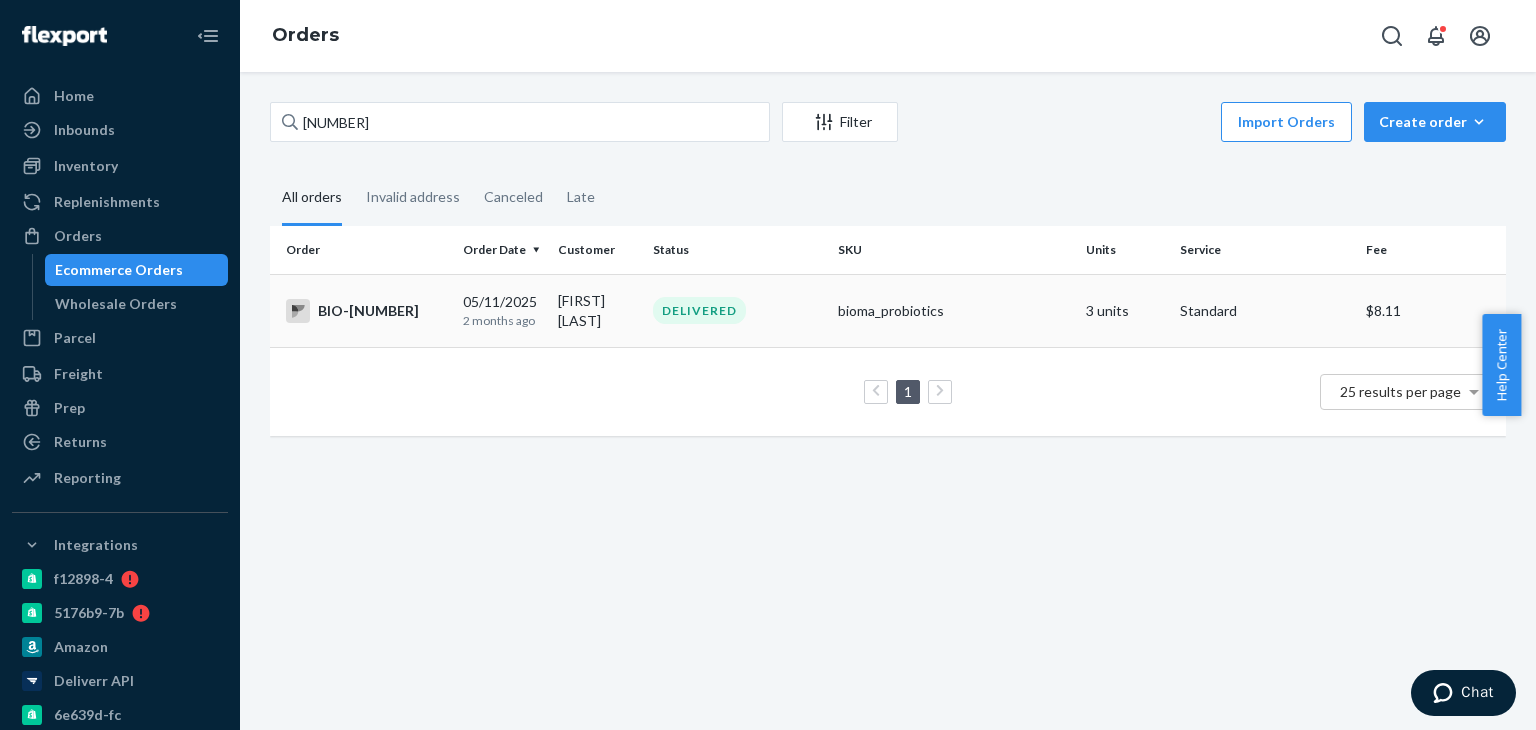 click on "BIO-[NUMBER]" at bounding box center (366, 311) 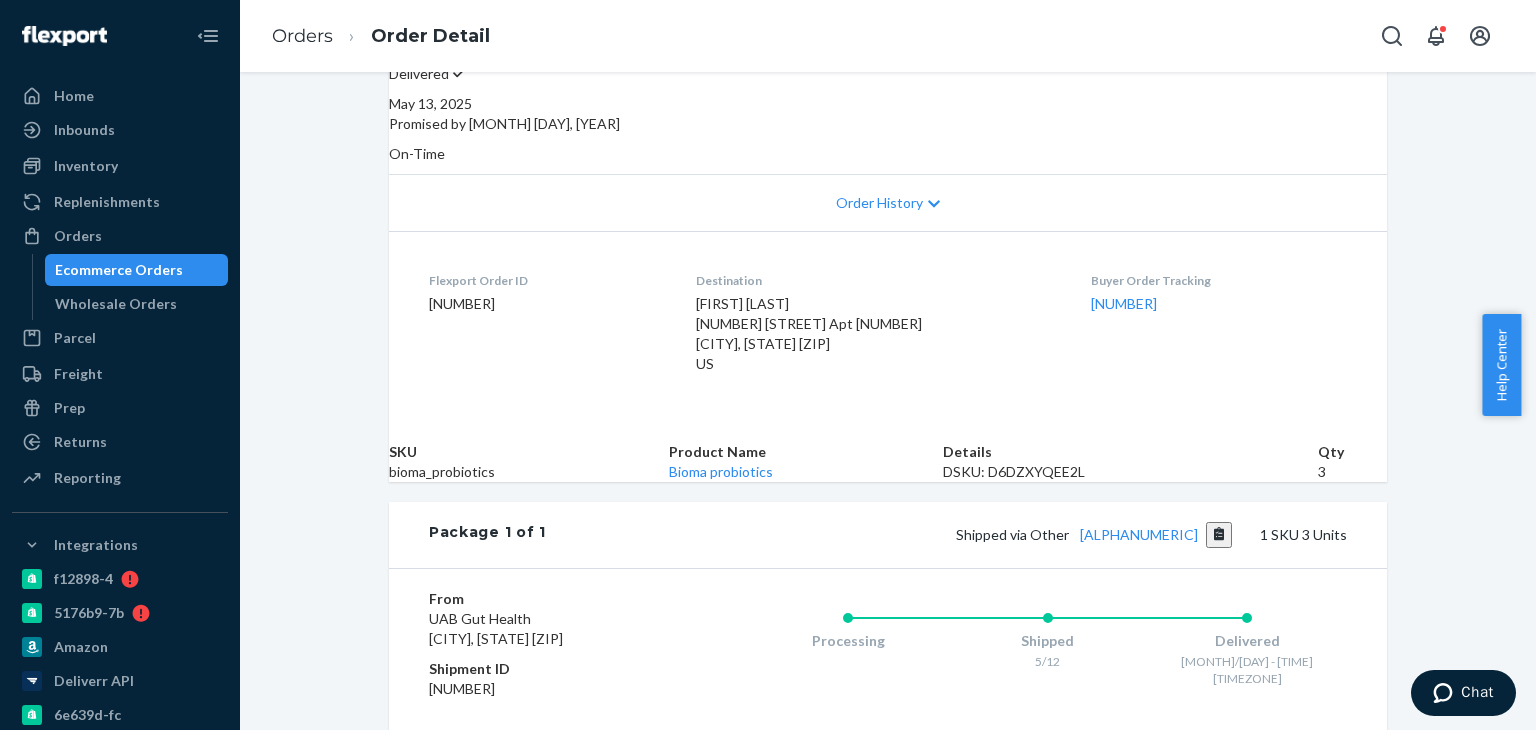 scroll, scrollTop: 500, scrollLeft: 0, axis: vertical 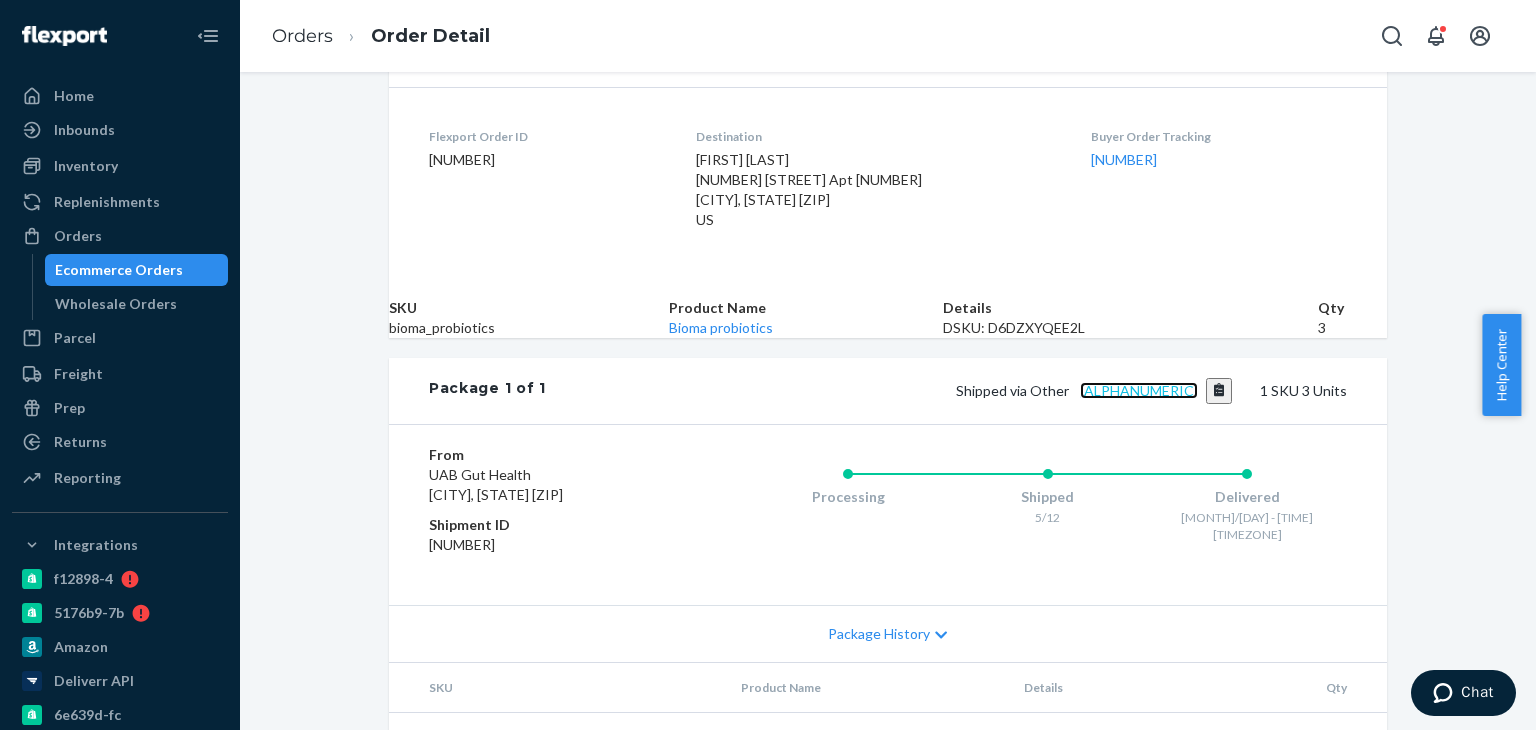 click on "[ALPHANUMERIC]" at bounding box center (1139, 390) 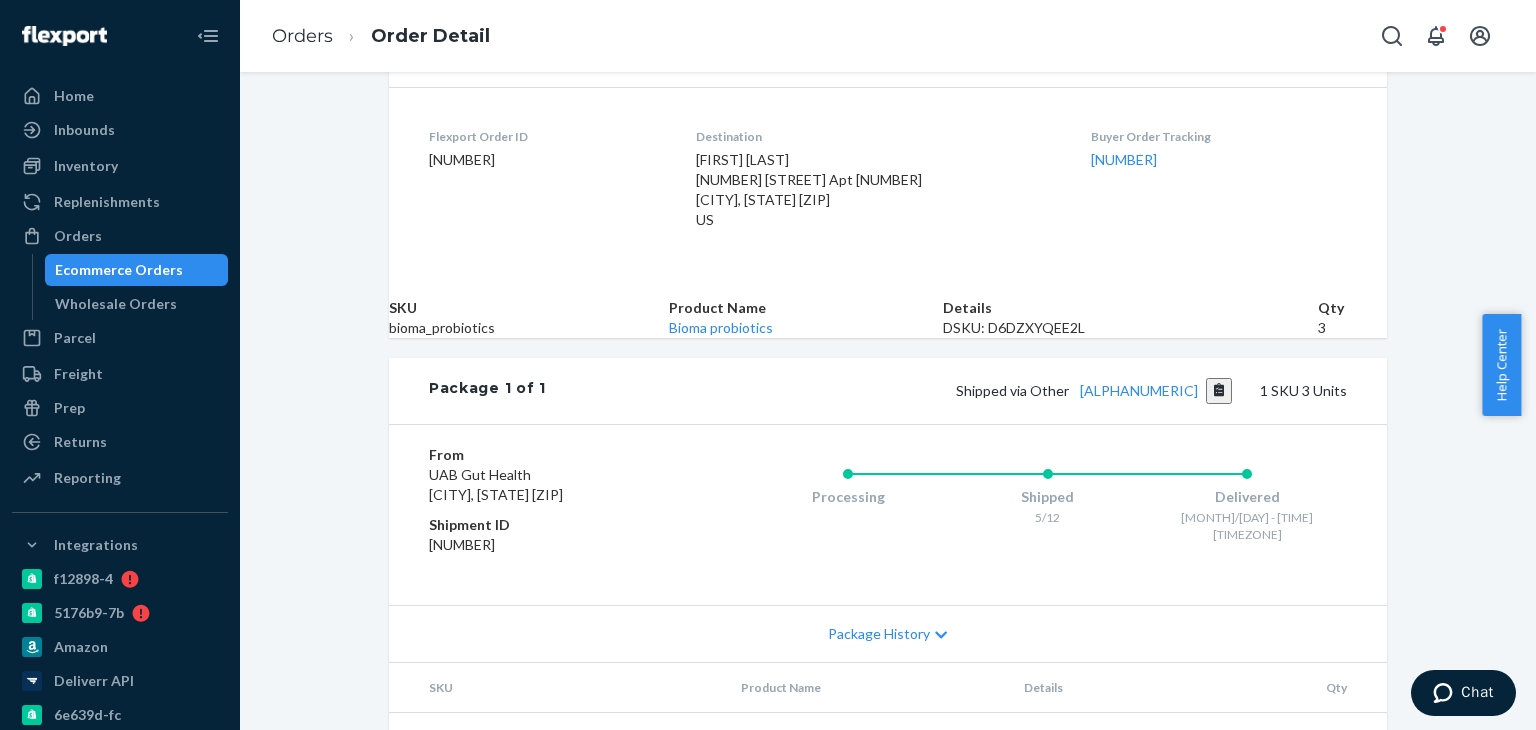 click on "Ecommerce Orders" at bounding box center [119, 270] 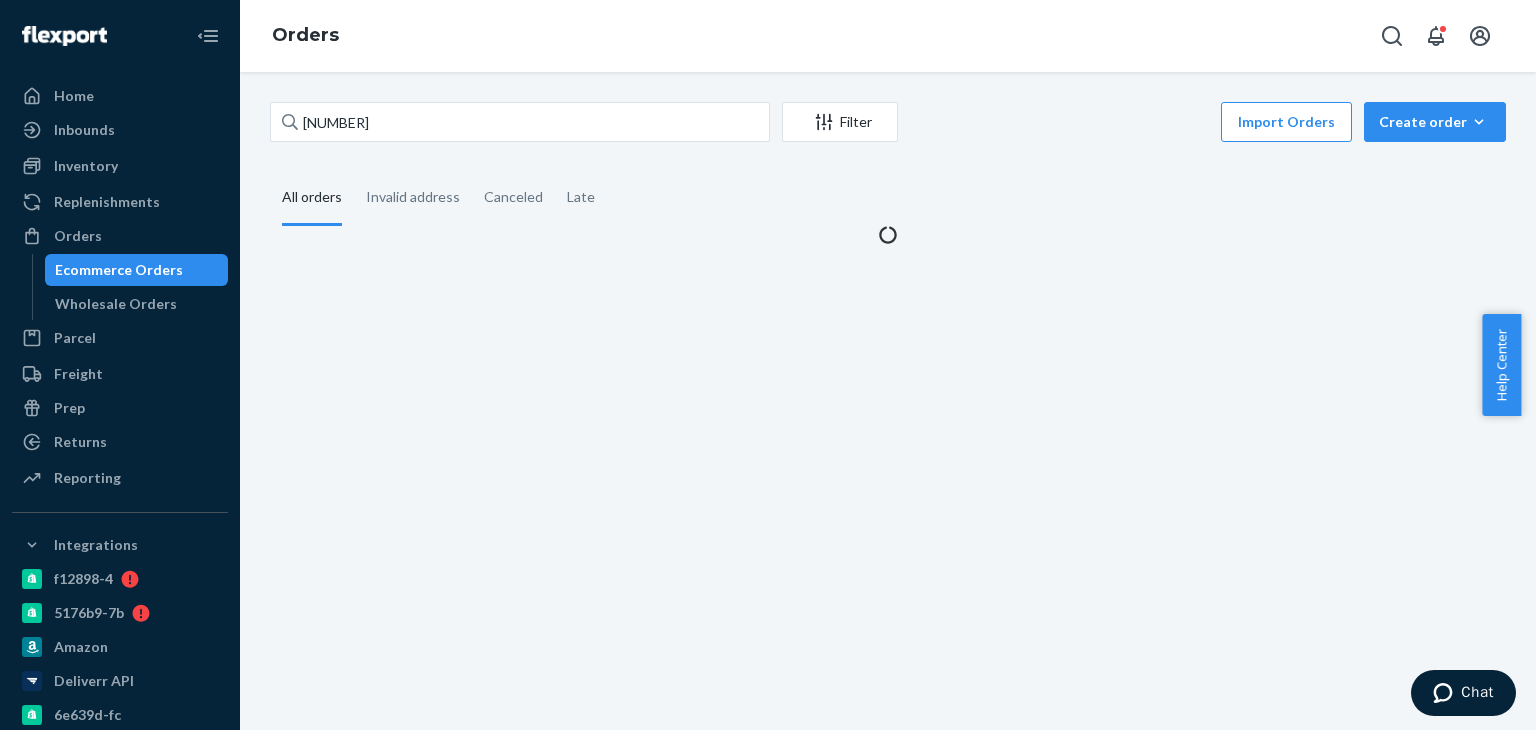 scroll, scrollTop: 0, scrollLeft: 0, axis: both 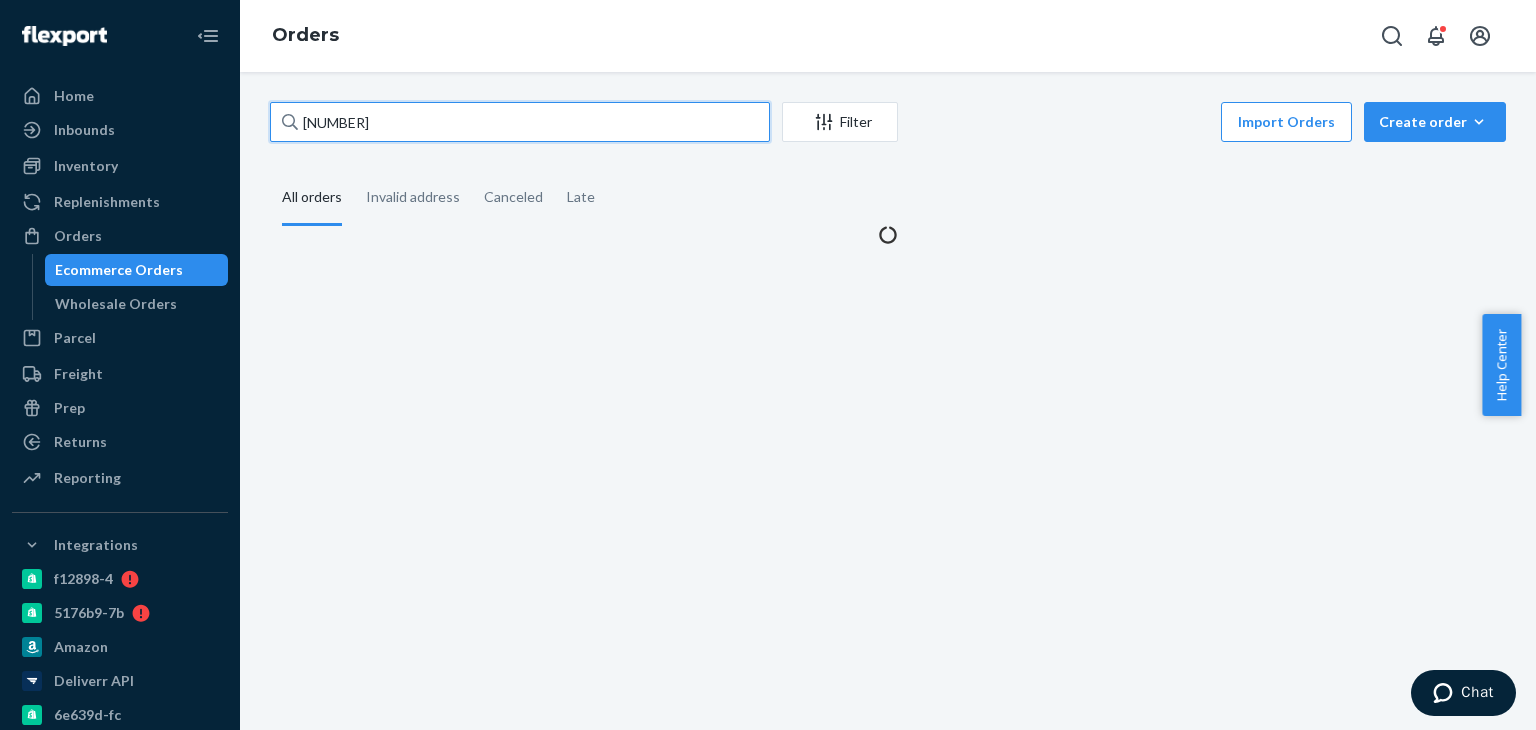 click on "[NUMBER]" at bounding box center (520, 122) 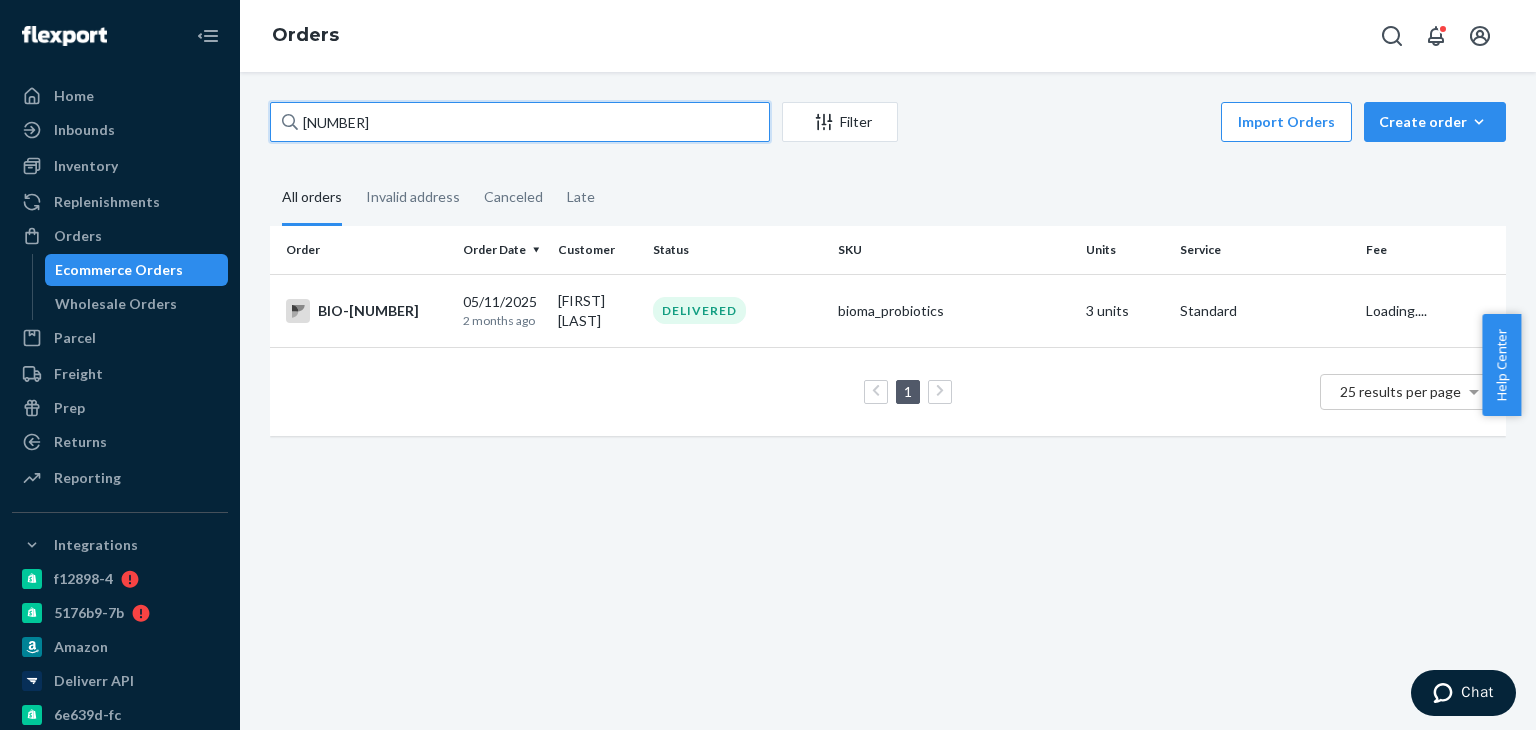paste on "[NUMBER]" 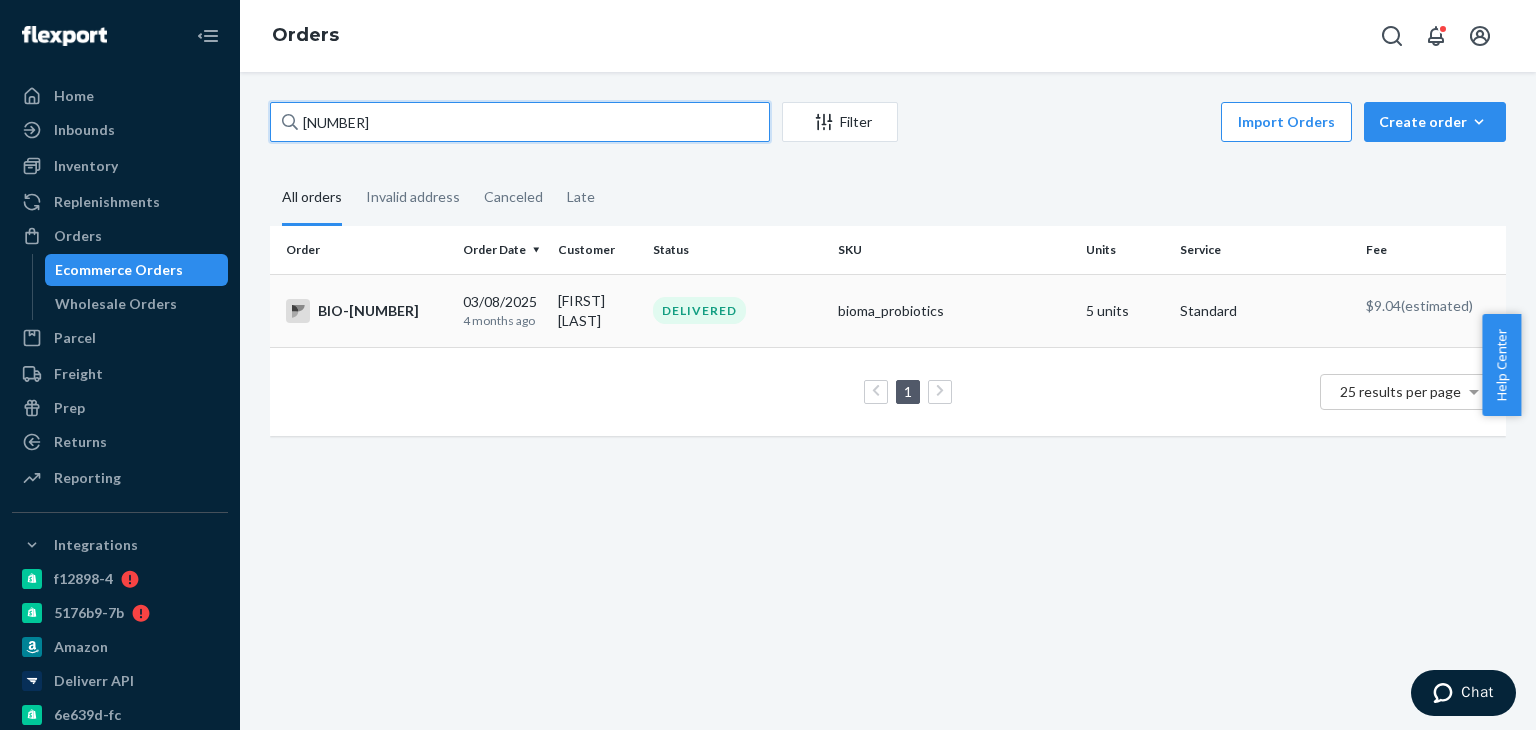 type on "[NUMBER]" 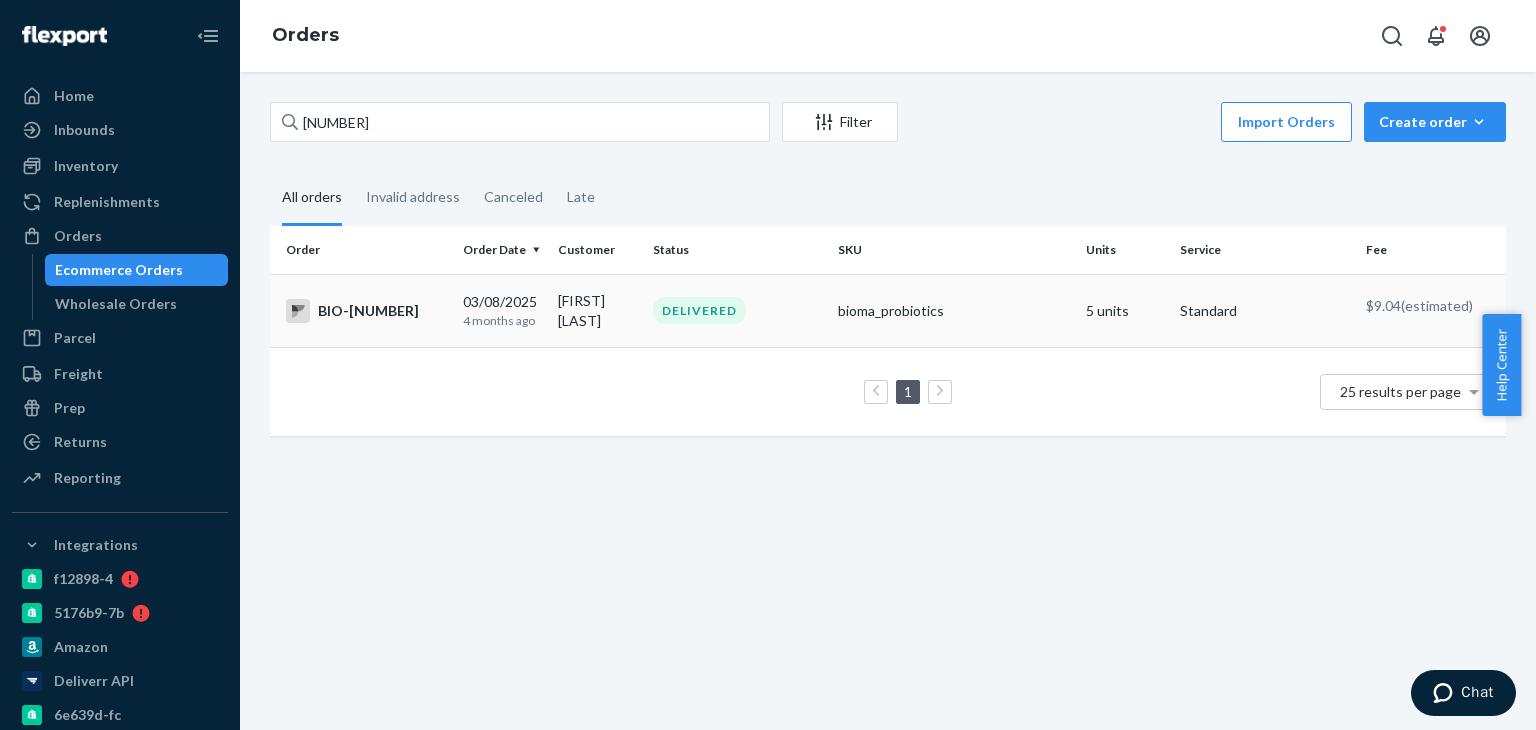 click on "BIO-[NUMBER]" at bounding box center (366, 311) 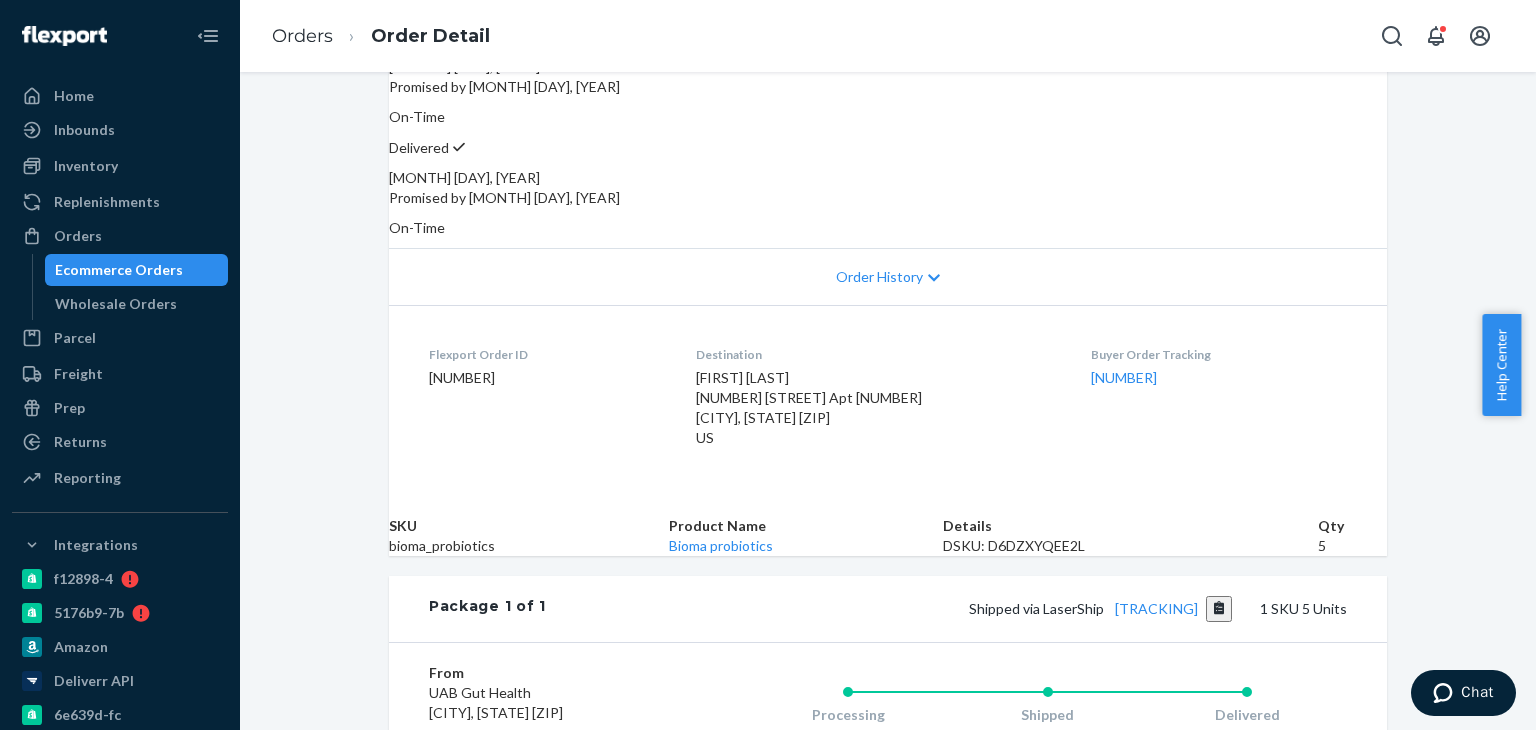 scroll, scrollTop: 500, scrollLeft: 0, axis: vertical 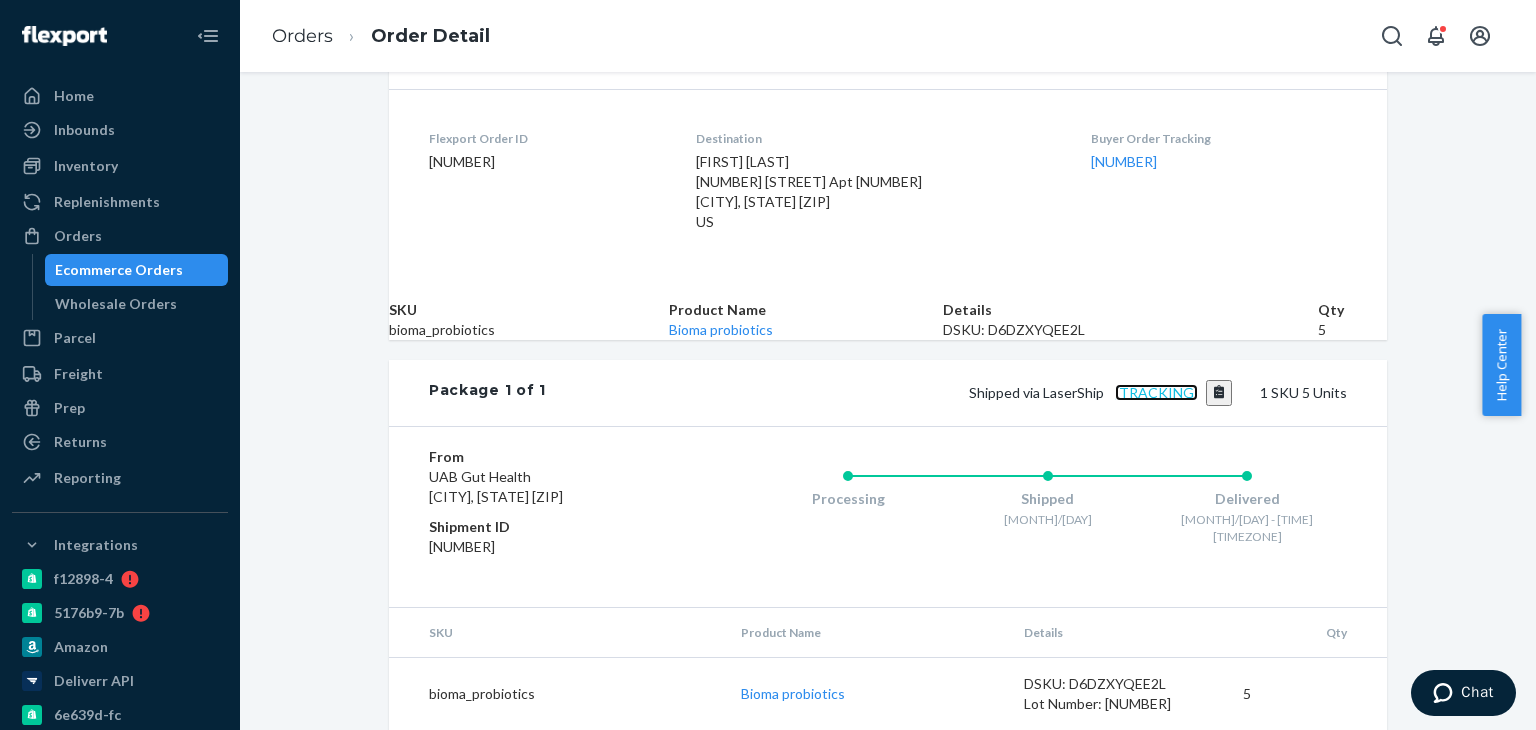 click on "[TRACKING]" at bounding box center (1156, 392) 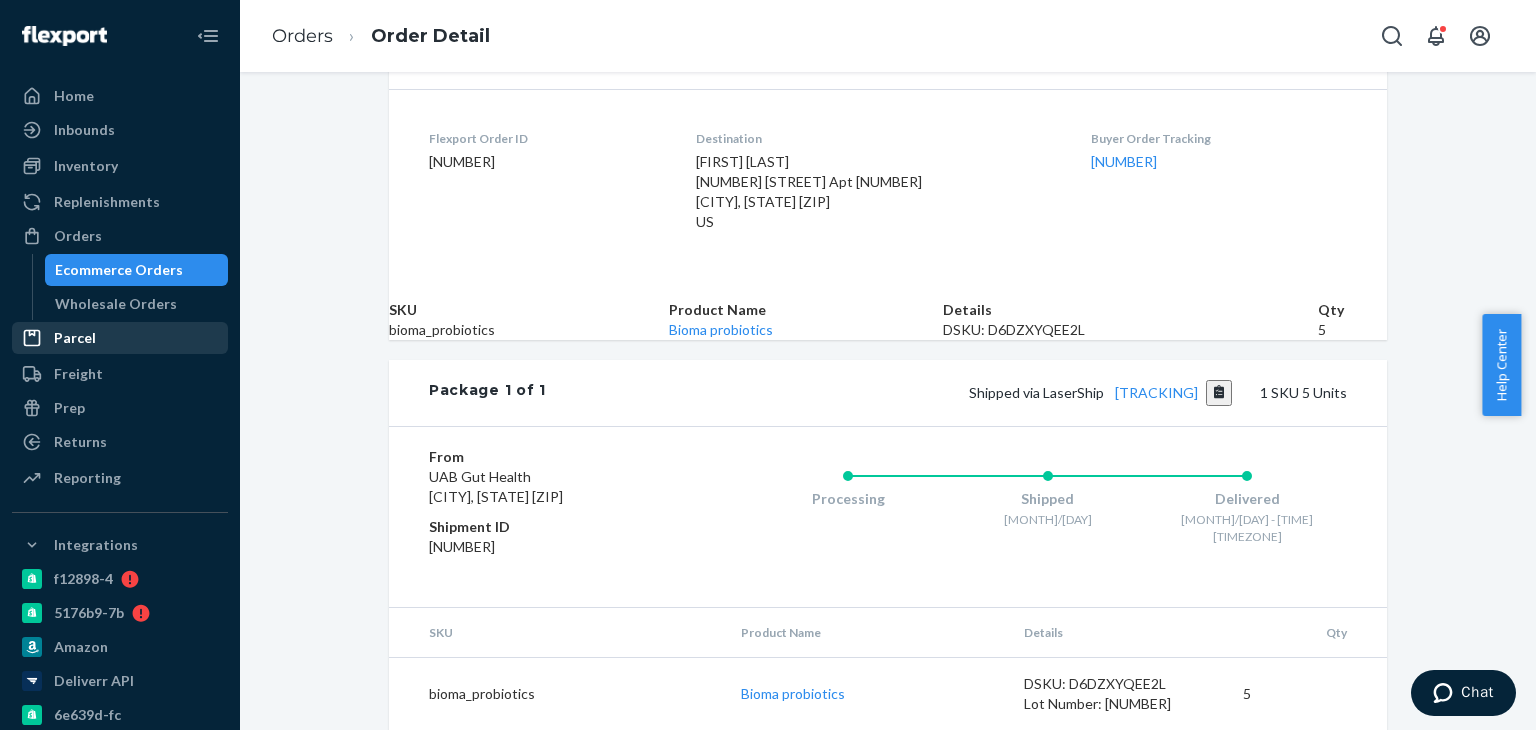 scroll, scrollTop: 300, scrollLeft: 0, axis: vertical 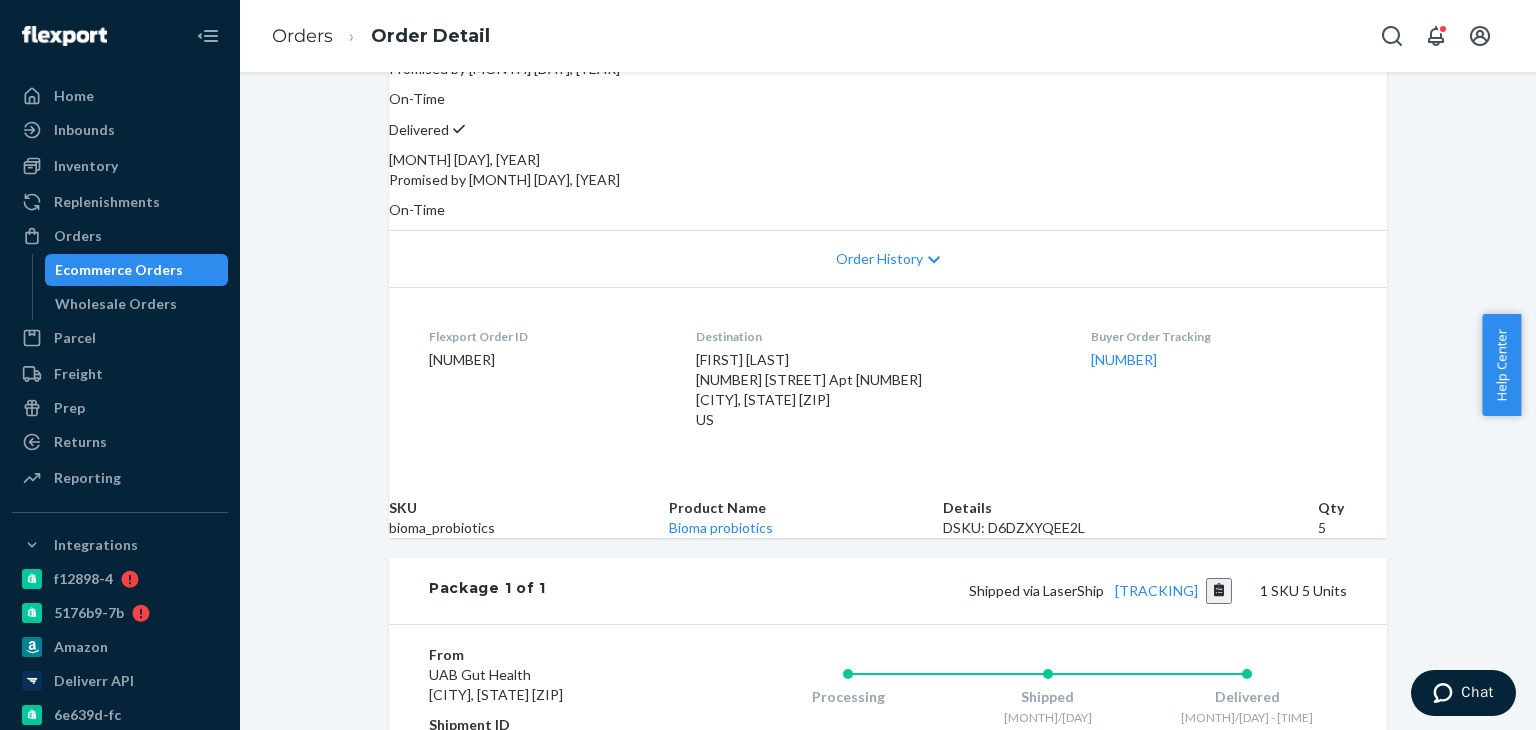 click on "Ecommerce Orders" at bounding box center [119, 270] 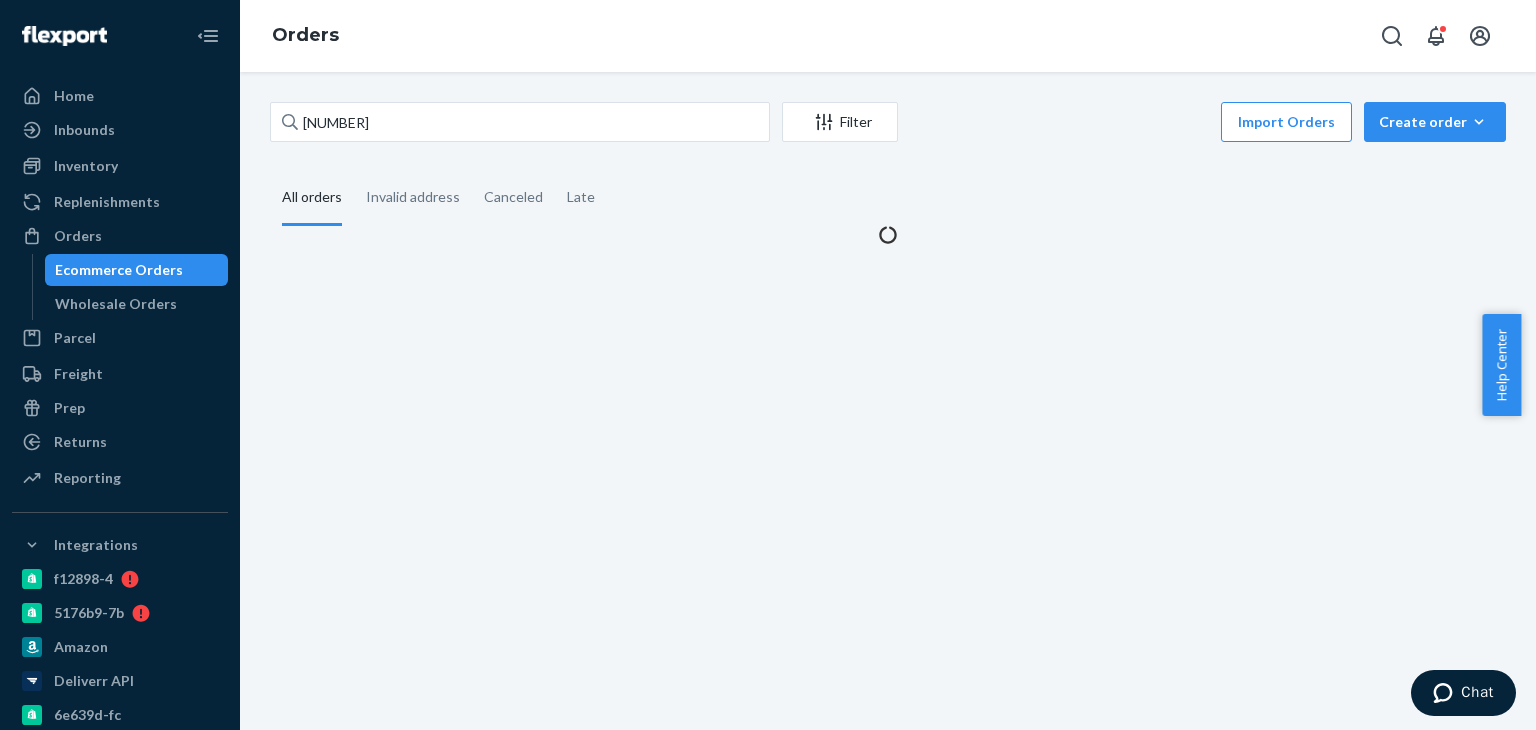 scroll, scrollTop: 0, scrollLeft: 0, axis: both 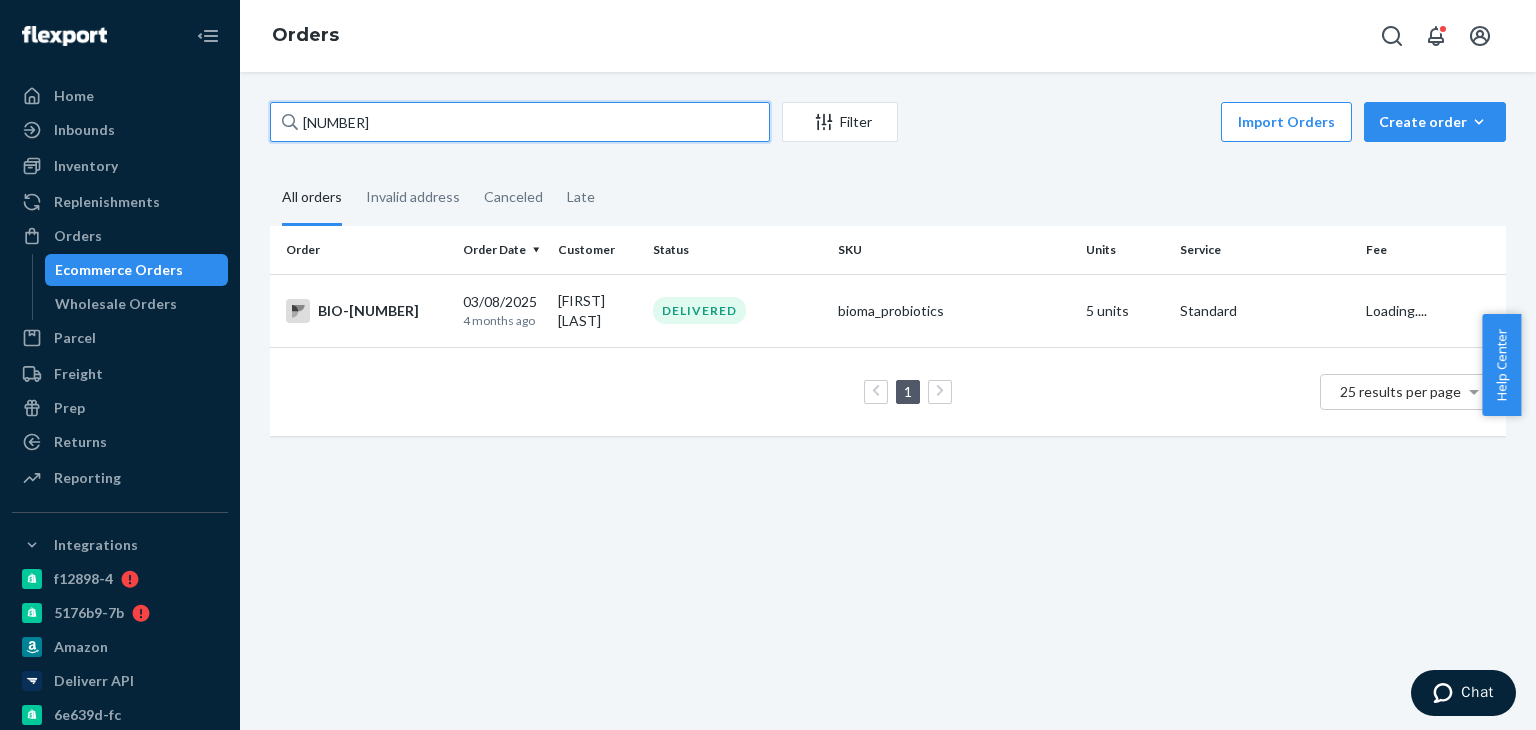 click on "[NUMBER]" at bounding box center [520, 122] 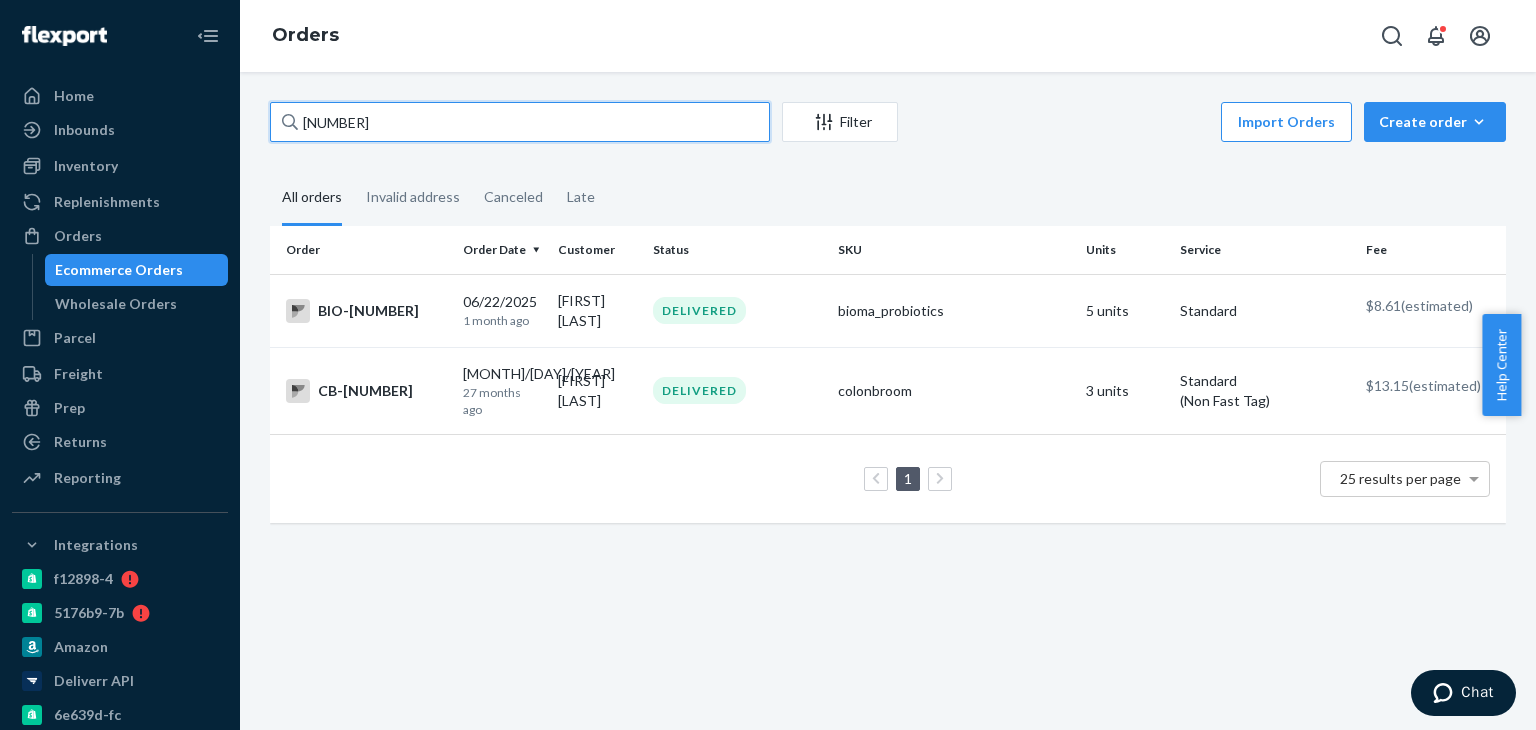 type on "[NUMBER]" 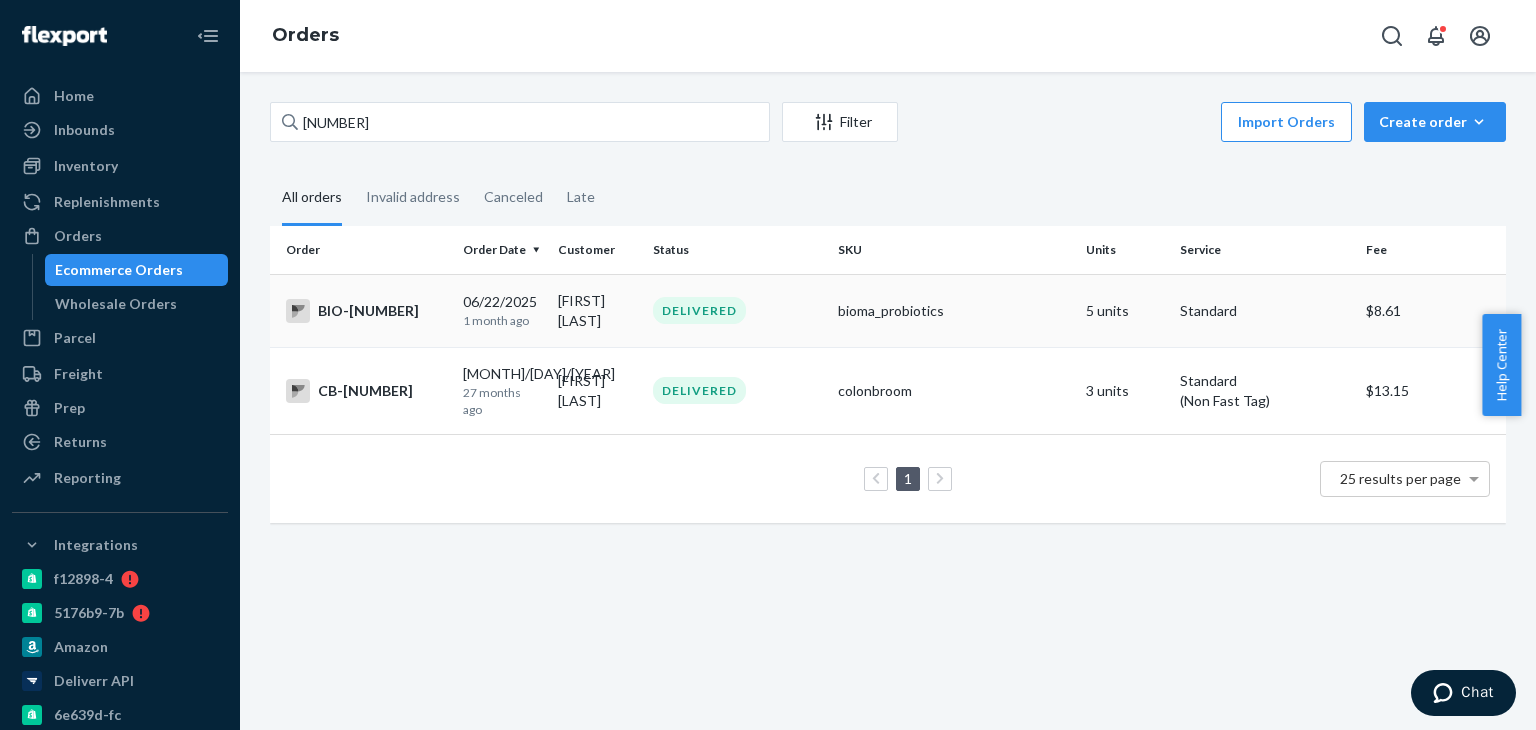 click on "BIO-[NUMBER]" at bounding box center (366, 311) 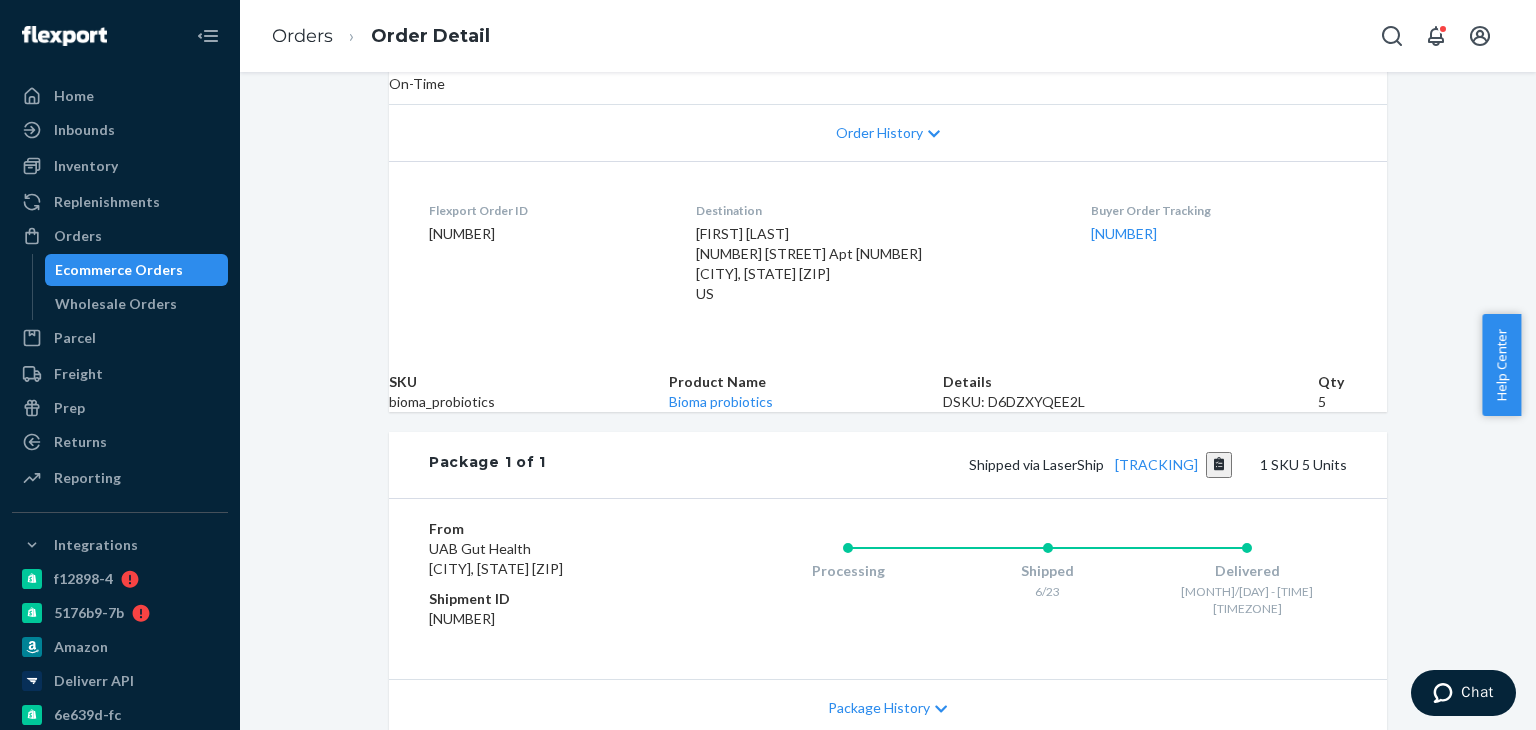 scroll, scrollTop: 500, scrollLeft: 0, axis: vertical 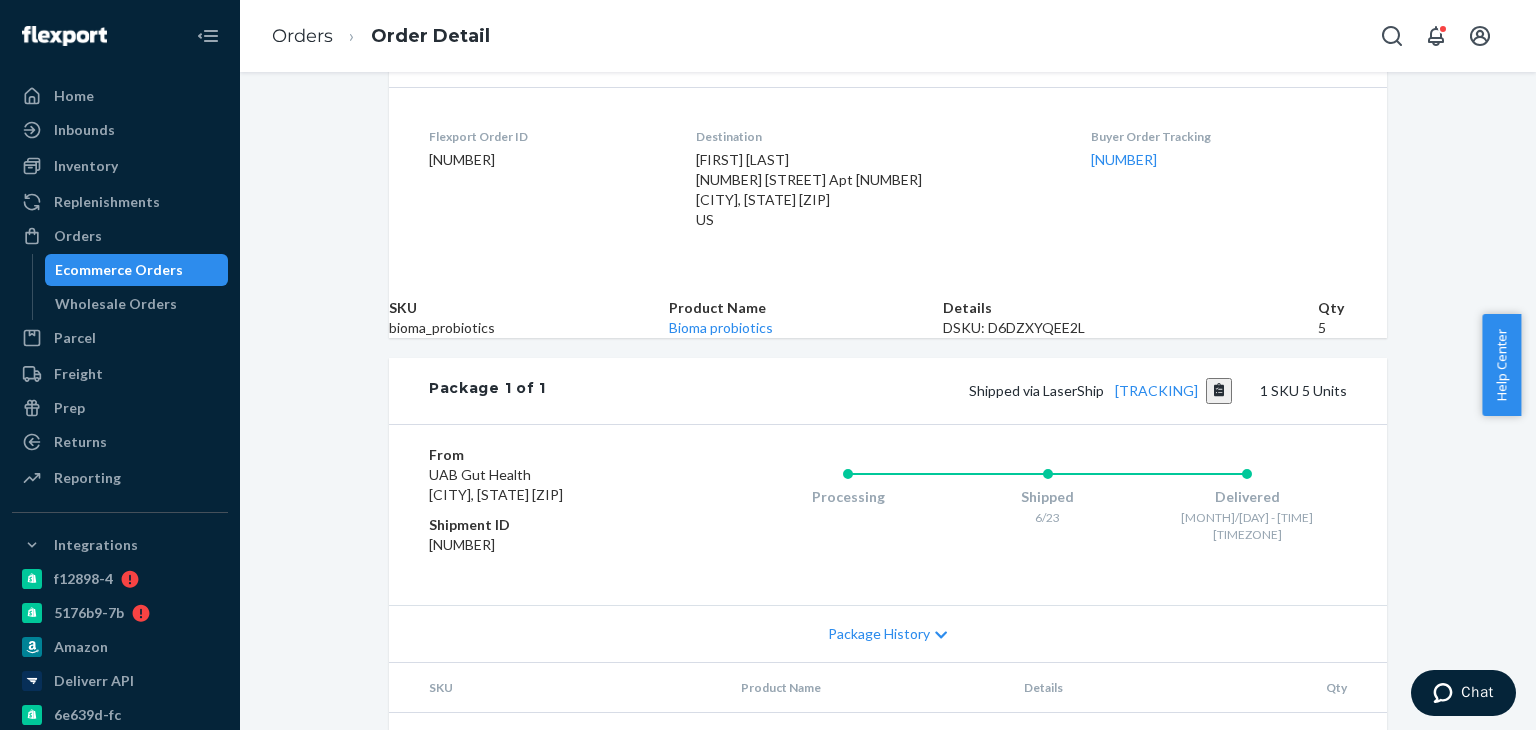 click on "Ecommerce Orders" at bounding box center [137, 270] 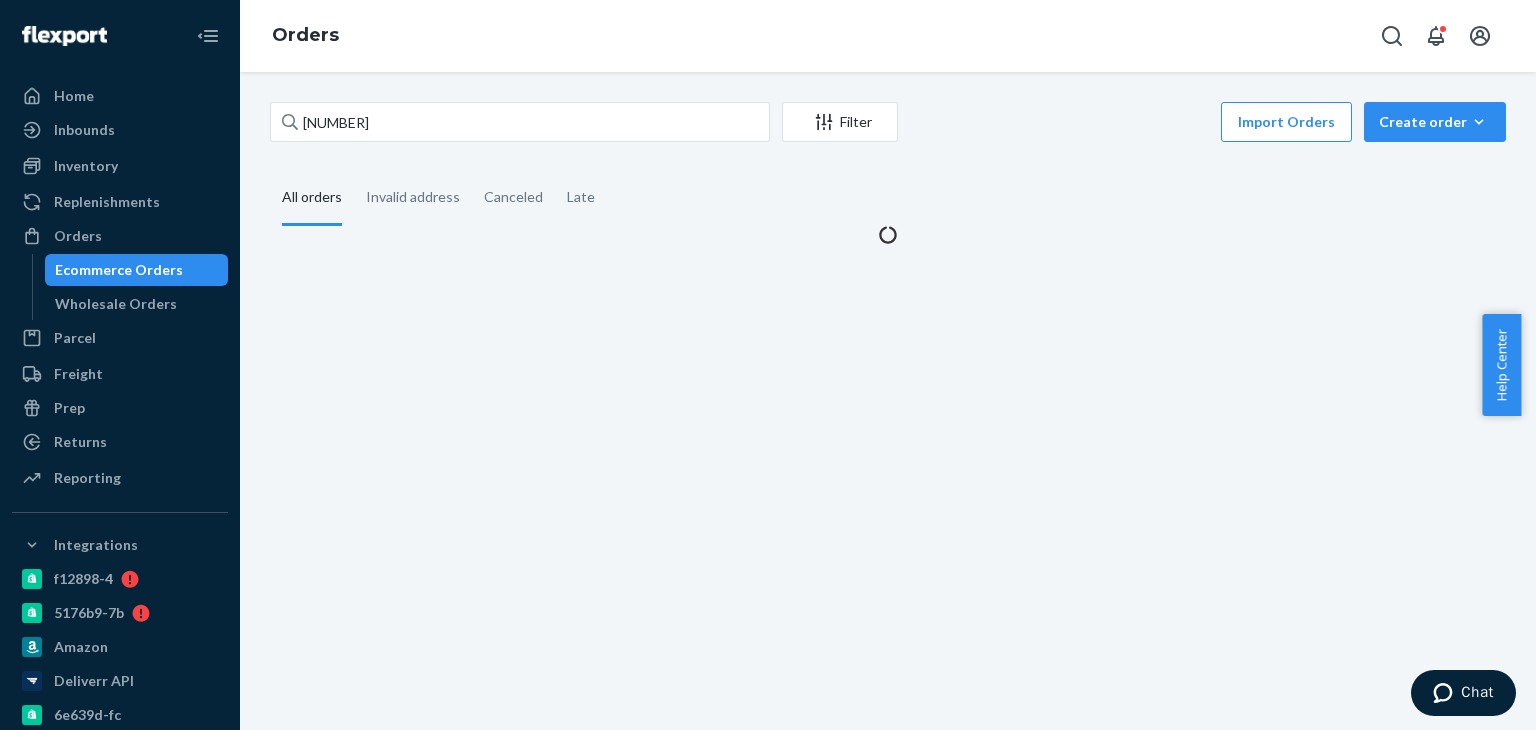scroll, scrollTop: 0, scrollLeft: 0, axis: both 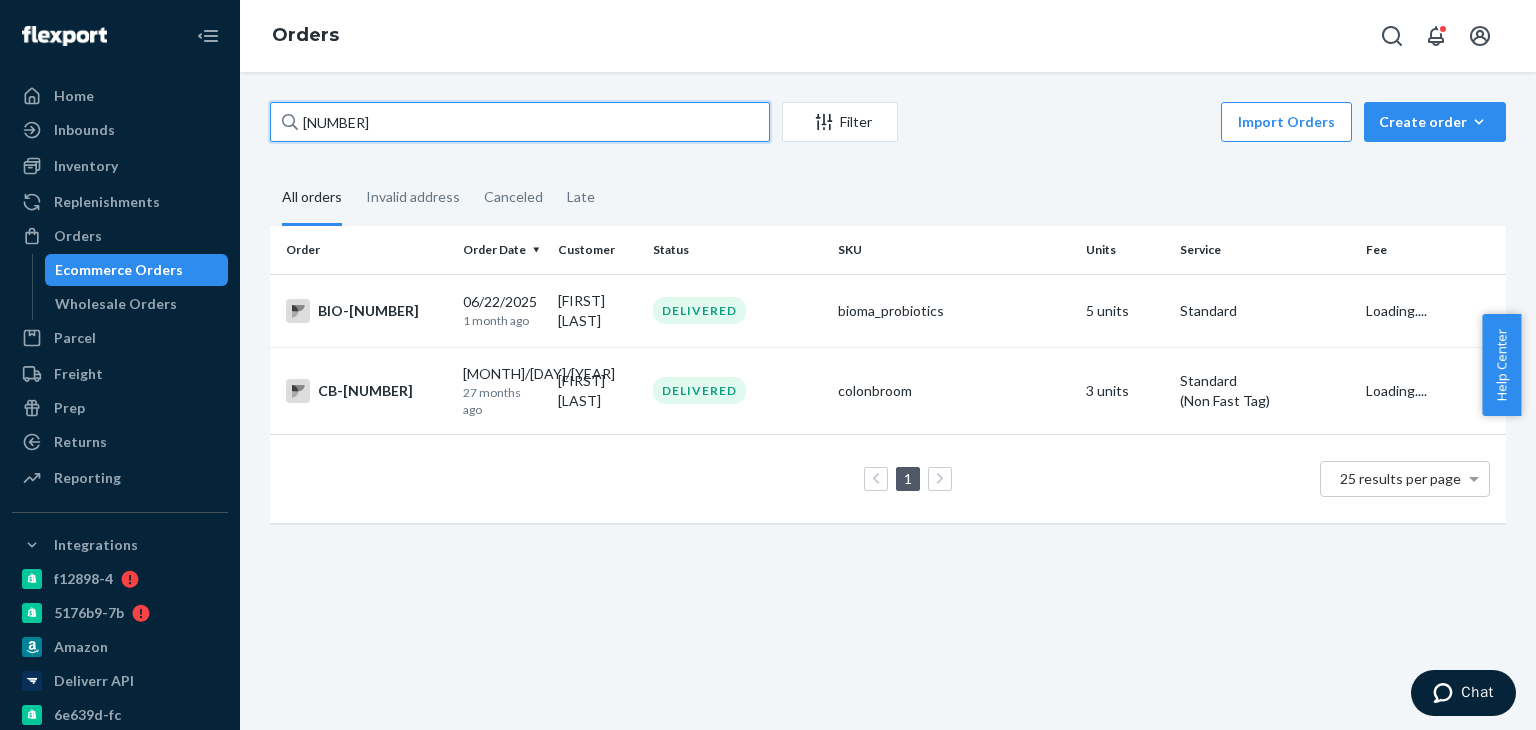 click on "[NUMBER]" at bounding box center (520, 122) 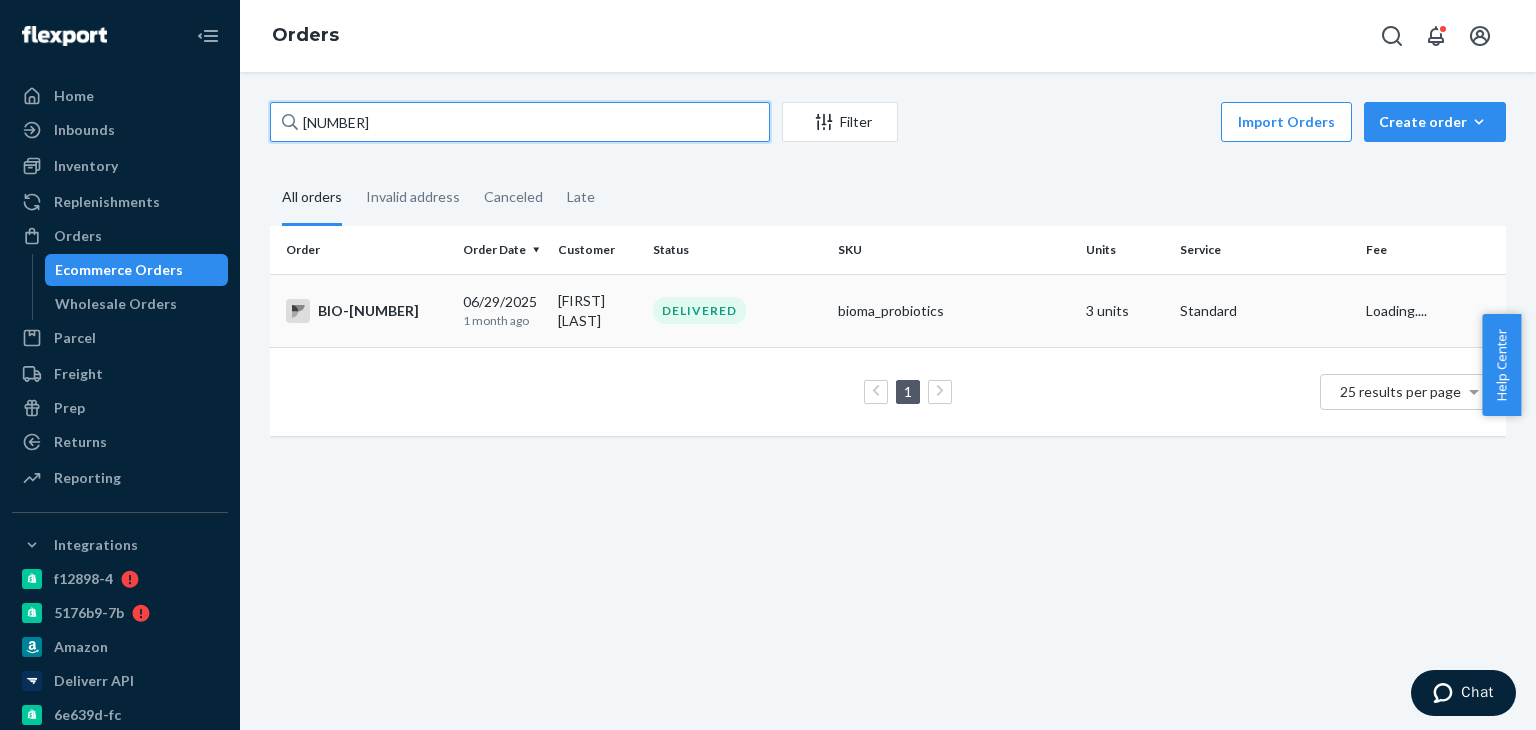type on "[NUMBER]" 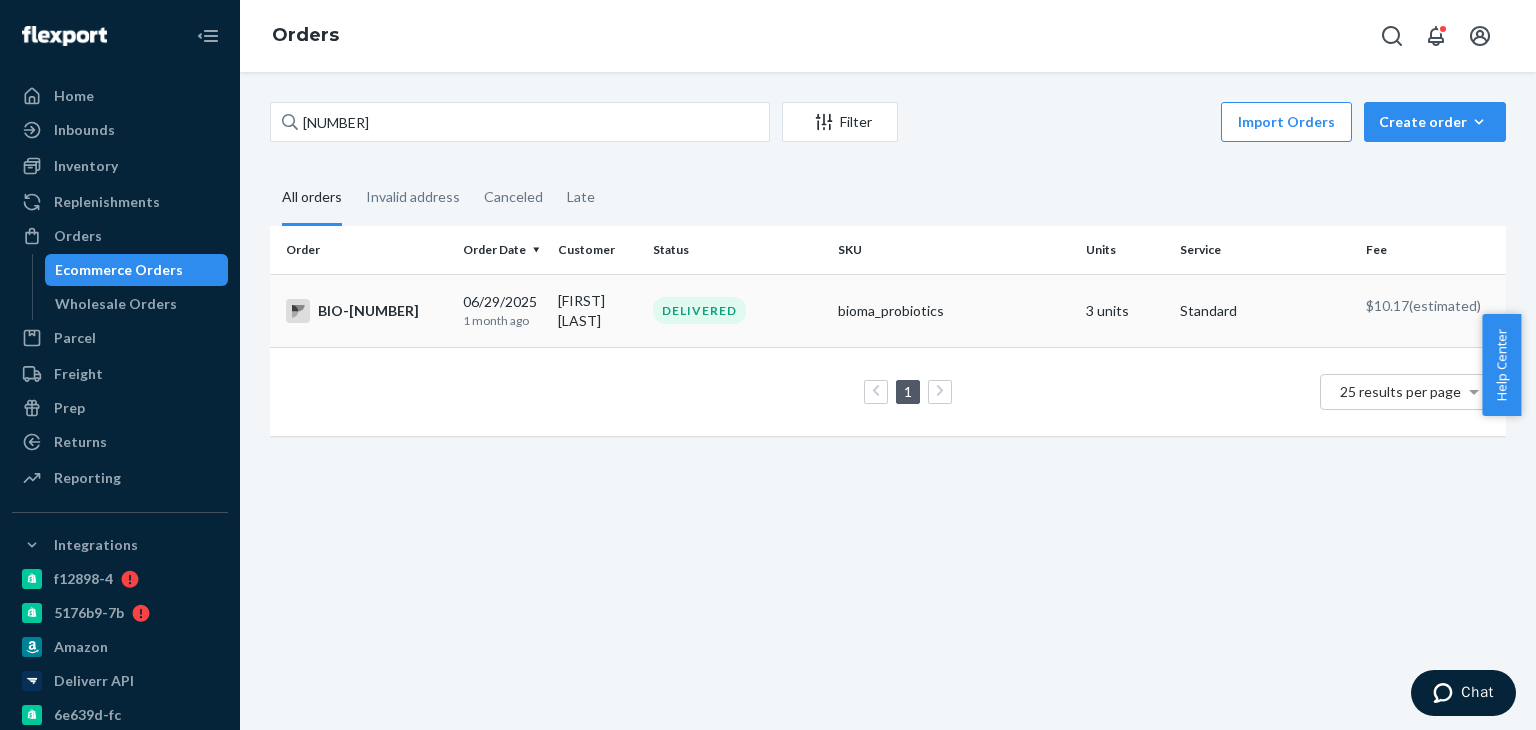 click on "BIO-[NUMBER]" at bounding box center [366, 311] 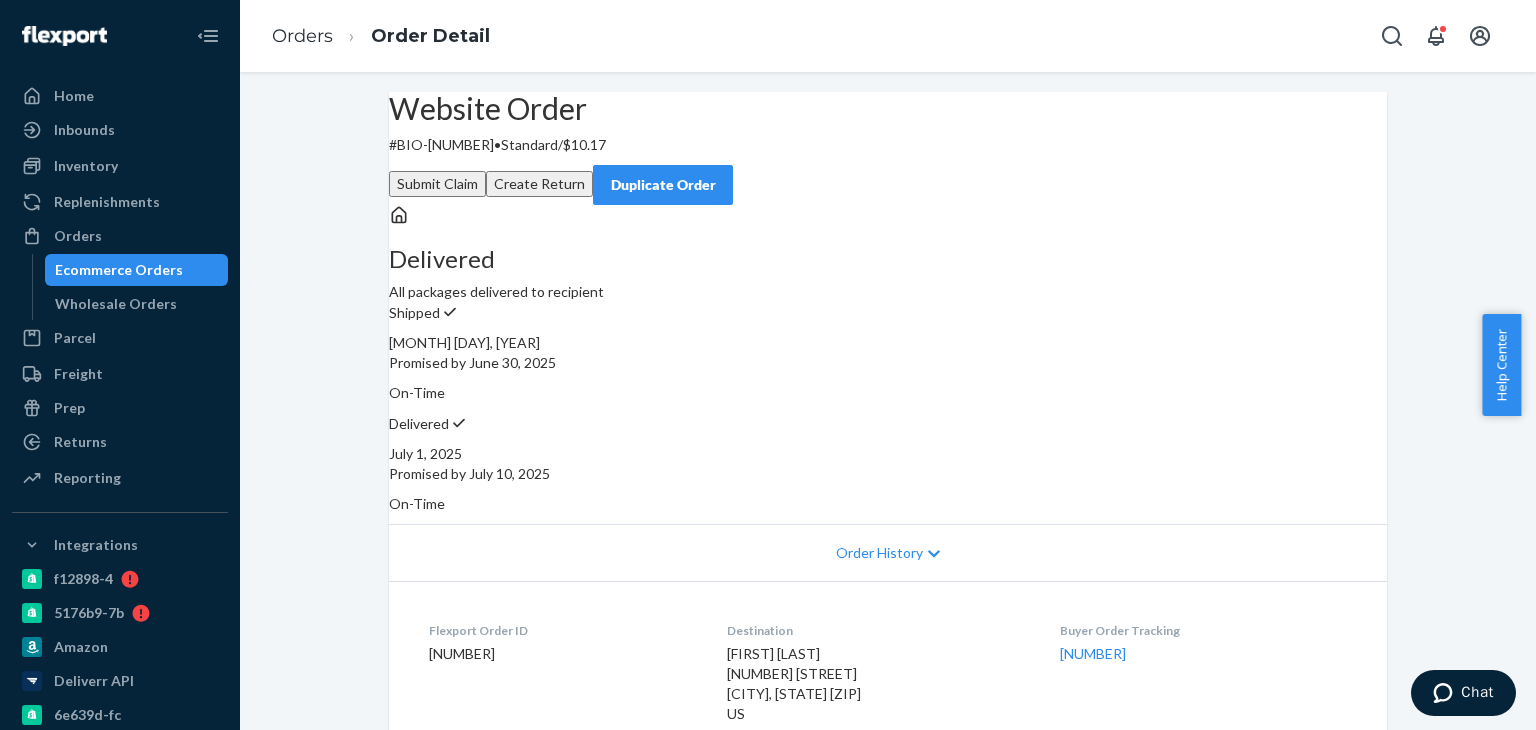 click on "Website Order # BIO-[NUMBER] • Standard  /  $10.17 View Details Submit Claim Create Return Duplicate Order Delivered All packages delivered to recipient Shipped [MONTH] [DAY], [YEAR] Promised by [MONTH] [DAY], [YEAR] On-Time Delivered [MONTH] [DAY], [YEAR] Promised by [MONTH] [DAY], [YEAR] On-Time Order History Flexport Order ID [NUMBER] Destination [FIRST] [LAST]
[NUMBER] [STREET]
[CITY], [STATE] [ZIP]
US Buyer Order Tracking [NUMBER] SKU Product Name Details Qty bioma_probiotics Bioma probiotics DSKU: D6DZXYQEE2L 3 Package 1 of 1 Shipped via LaserShip   [TRACKING] 1   SKU   3   Units From UAB Gut Health
[CITY], [STATE] [ZIP] Shipment ID [NUMBER] Processing Shipped [MONTH]/[DAY] Delivered [MONTH]/[DAY] - [TIME] [TIMEZONE] Package History SKU Product Name Details Qty bioma_probiotics Bioma probiotics DSKU: D6DZXYQEE2L Lot Number: [NUMBER] Expiration Date: [MONTH] [DAY], [YEAR] 3" at bounding box center (888, 695) 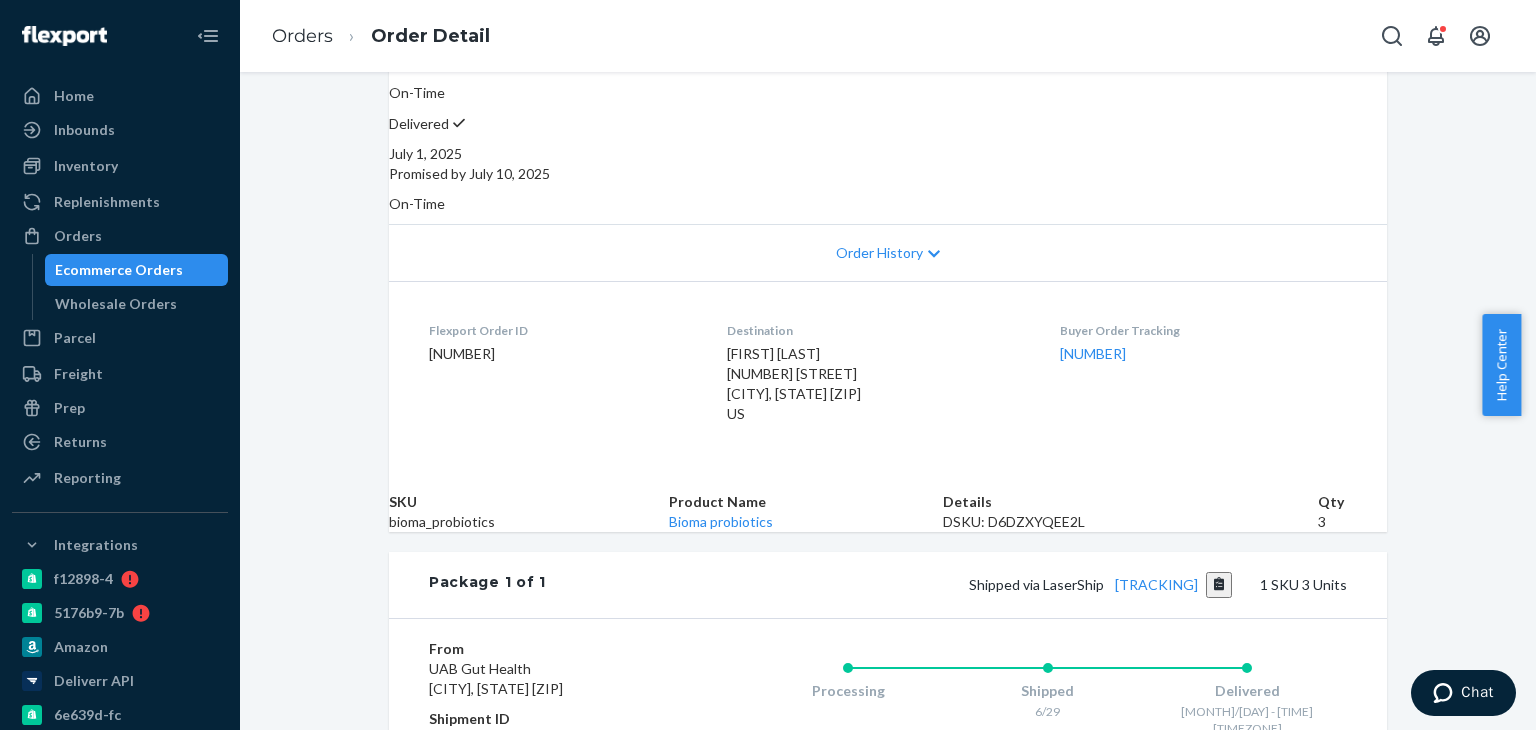 click on "Shipped via LaserShip   [TRACKING] 1   SKU   3   Units" at bounding box center [946, 585] 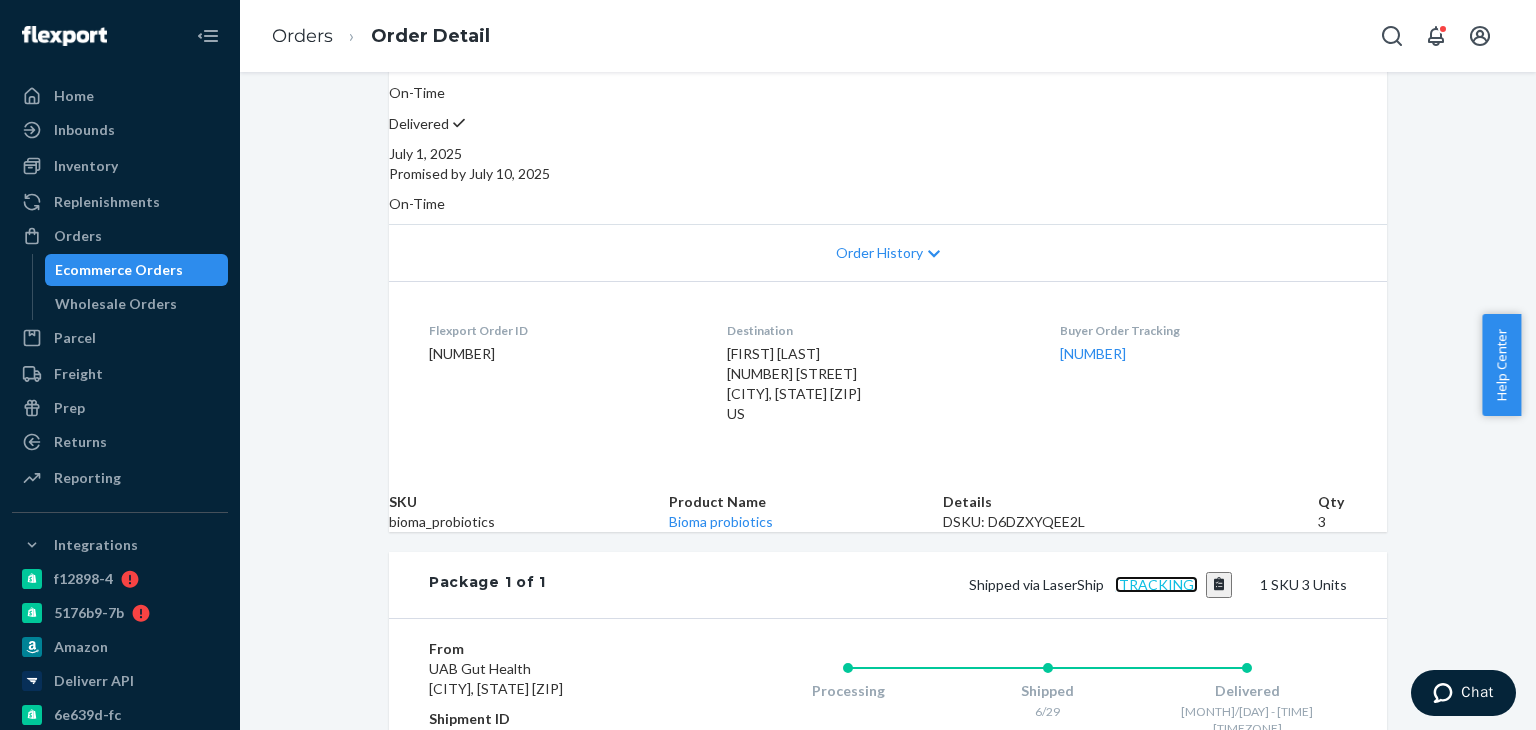 click on "[TRACKING]" at bounding box center (1156, 584) 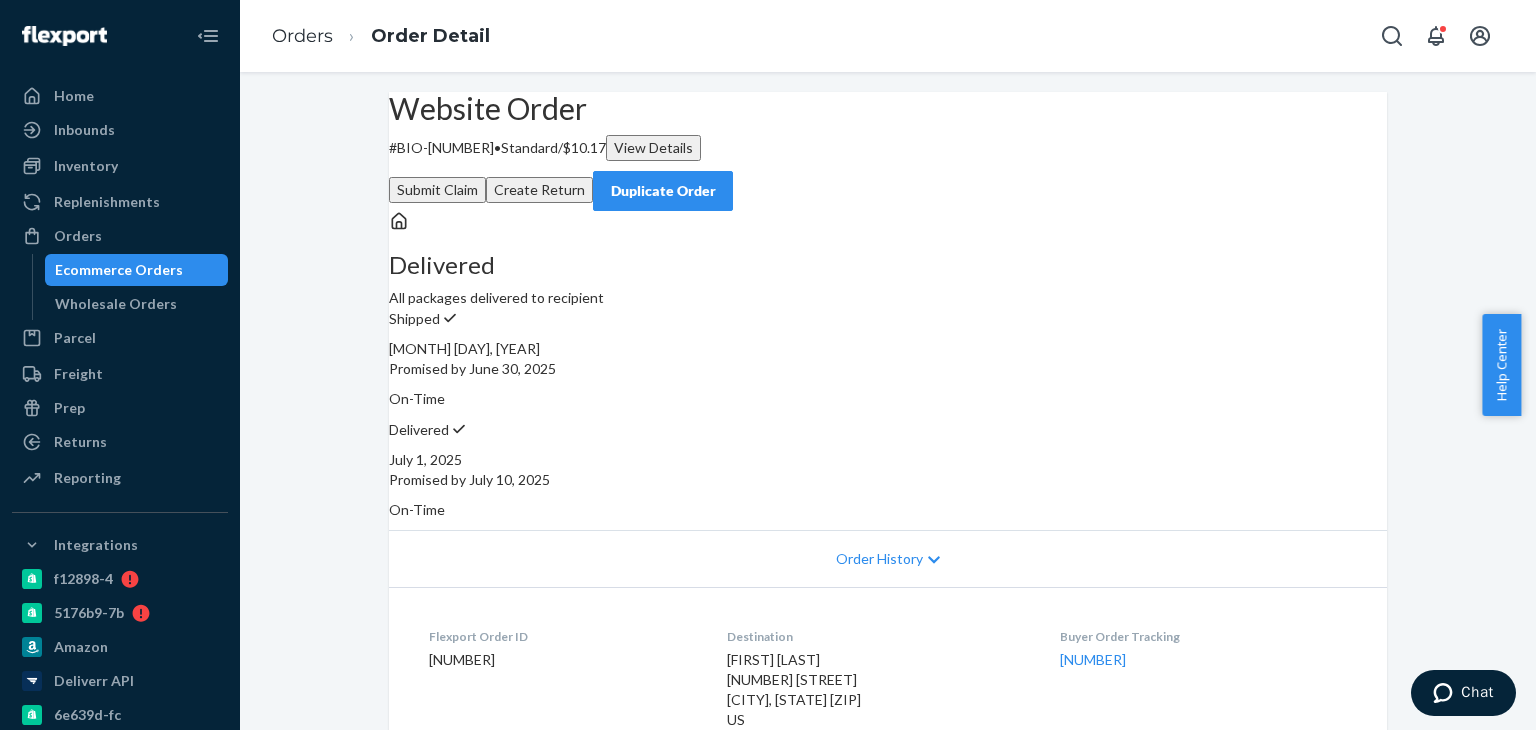 click on "Website Order # BIO-[NUMBER] • Standard  /  $10.17 View Details Submit Claim Create Return Duplicate Order Delivered All packages delivered to recipient Shipped [MONTH] [DAY], [YEAR] Promised by [MONTH] [DAY], [YEAR] On-Time Delivered [MONTH] [DAY], [YEAR] Promised by [MONTH] [DAY], [YEAR] On-Time Order History Flexport Order ID [NUMBER] Destination [FIRST] [LAST]
[NUMBER] [STREET]
[CITY], [STATE] [ZIP]
US Buyer Order Tracking [NUMBER] SKU Product Name Details Qty bioma_probiotics Bioma probiotics DSKU: D6DZXYQEE2L 3 Package 1 of 1 Shipped via LaserShip   [TRACKING] 1   SKU   3   Units From UAB Gut Health
[CITY], [STATE] [ZIP] Shipment ID [NUMBER] Processing Shipped [MONTH]/[DAY] Delivered [MONTH]/[DAY] - [TIME] [TIMEZONE] Package History SKU Product Name Details Qty bioma_probiotics Bioma probiotics DSKU: D6DZXYQEE2L Lot Number: [NUMBER] Expiration Date: [MONTH] [DAY], [YEAR] 3" at bounding box center [888, 698] 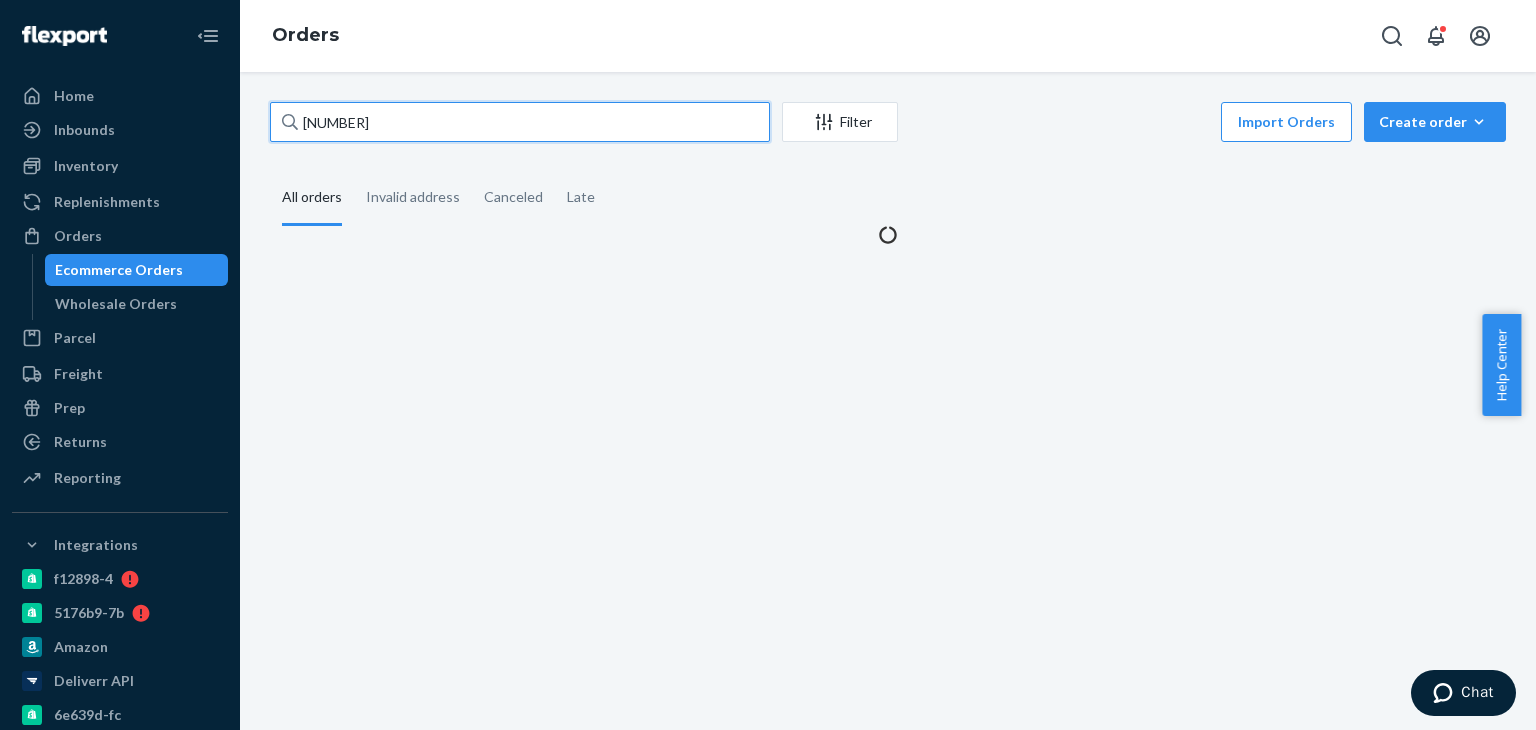 click on "[NUMBER]" at bounding box center [520, 122] 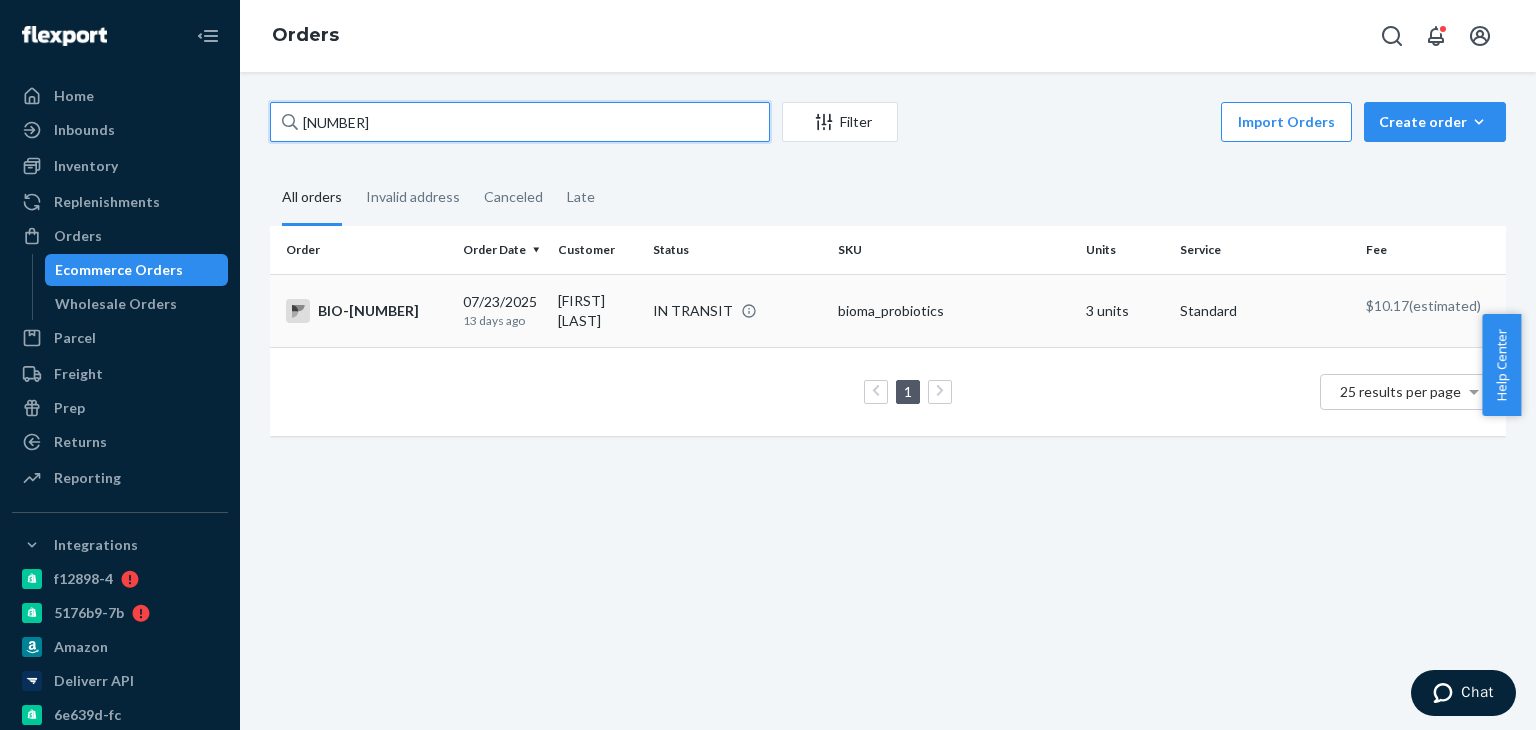 type on "[NUMBER]" 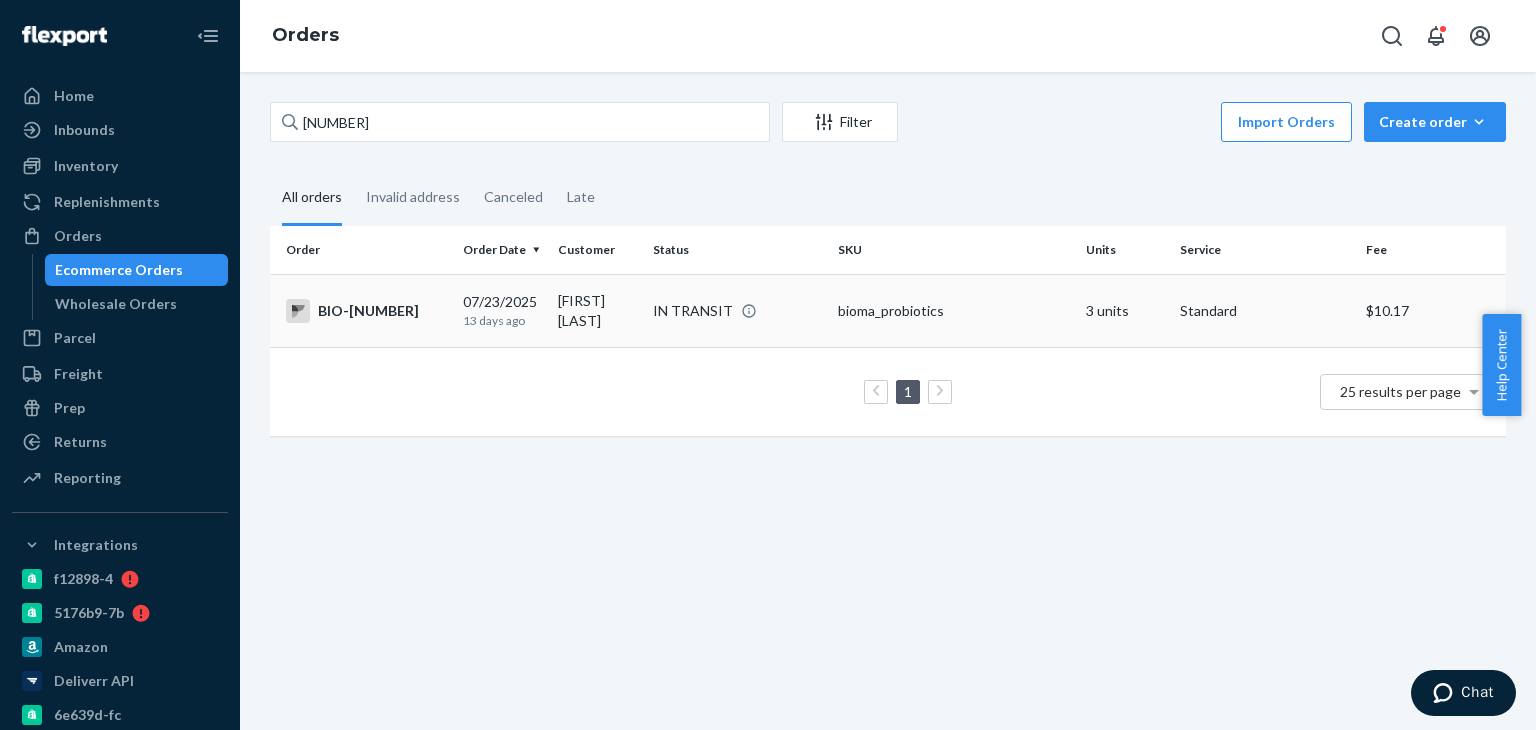 click on "BIO-[NUMBER]" at bounding box center [362, 310] 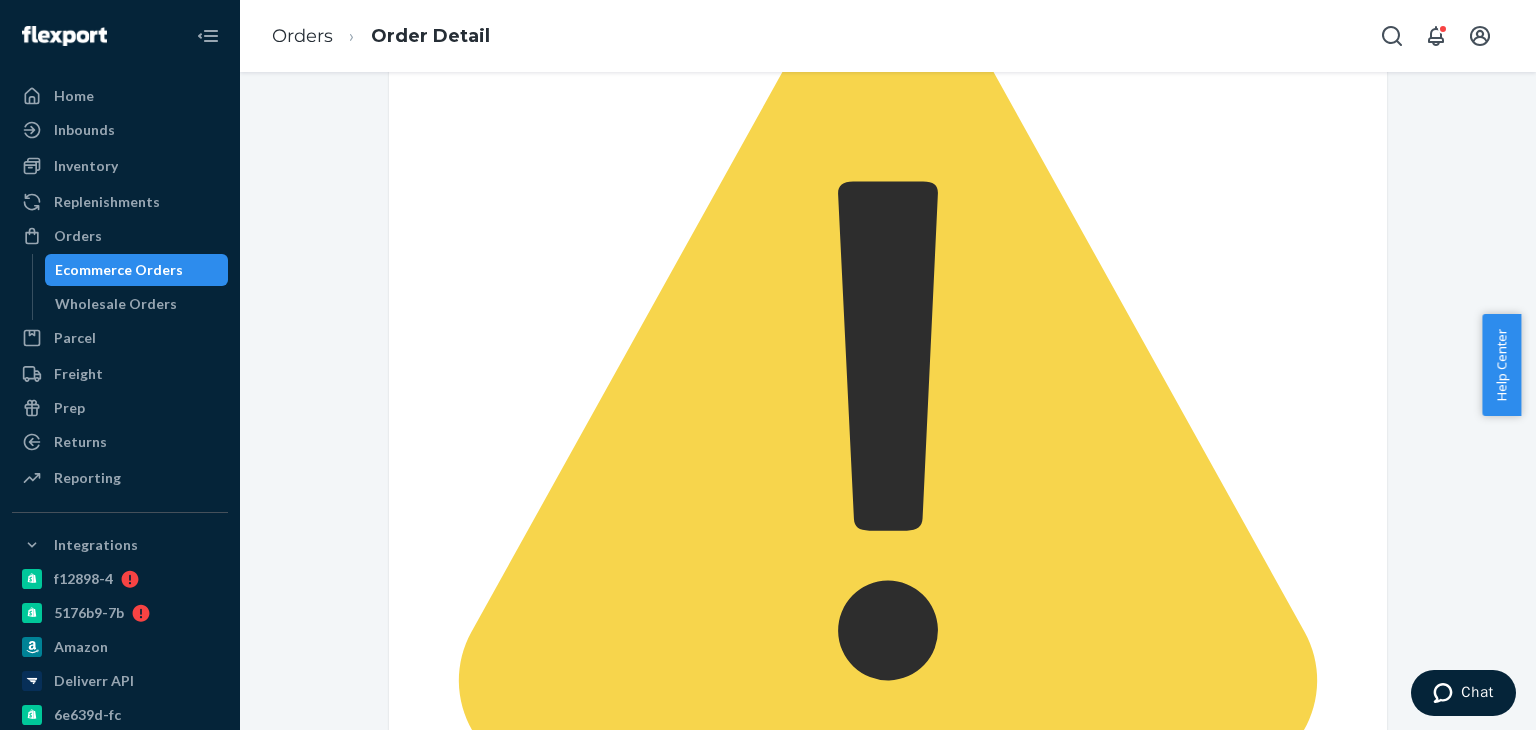 scroll, scrollTop: 500, scrollLeft: 0, axis: vertical 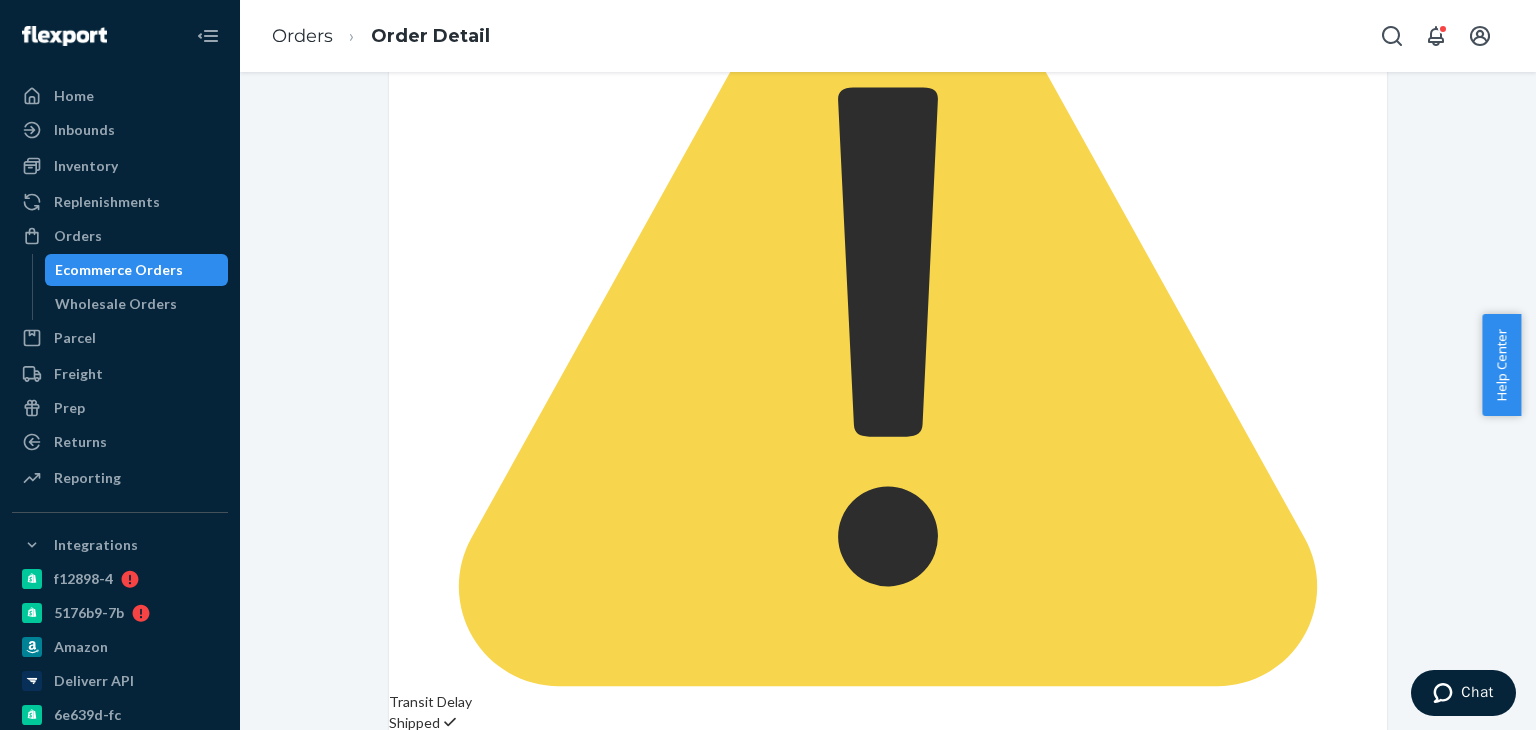 click on "Shipped via DHL, Tracked & Delivered by USPS   [TRACKING] 1   SKU   3   Units" at bounding box center [946, 1293] 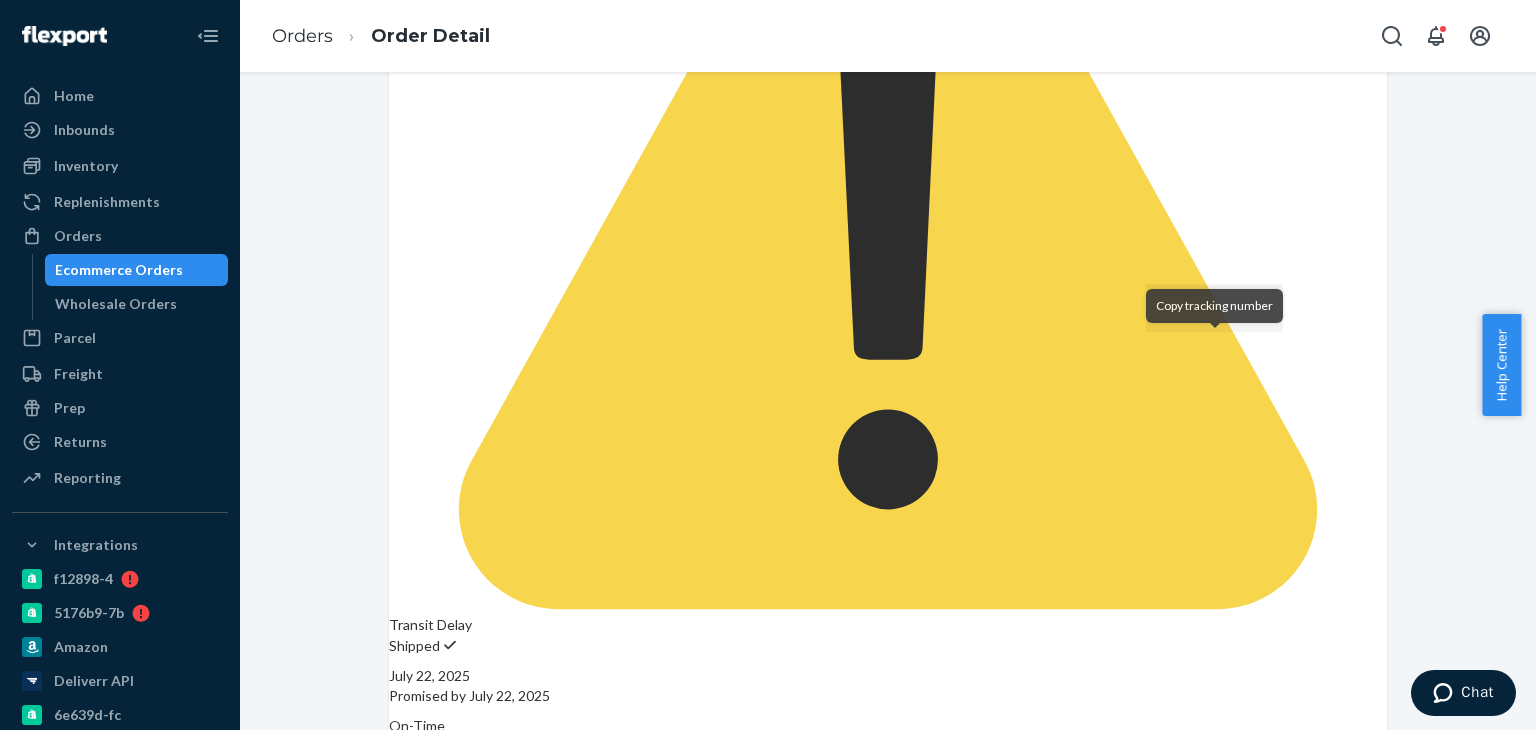 click at bounding box center (1219, 1216) 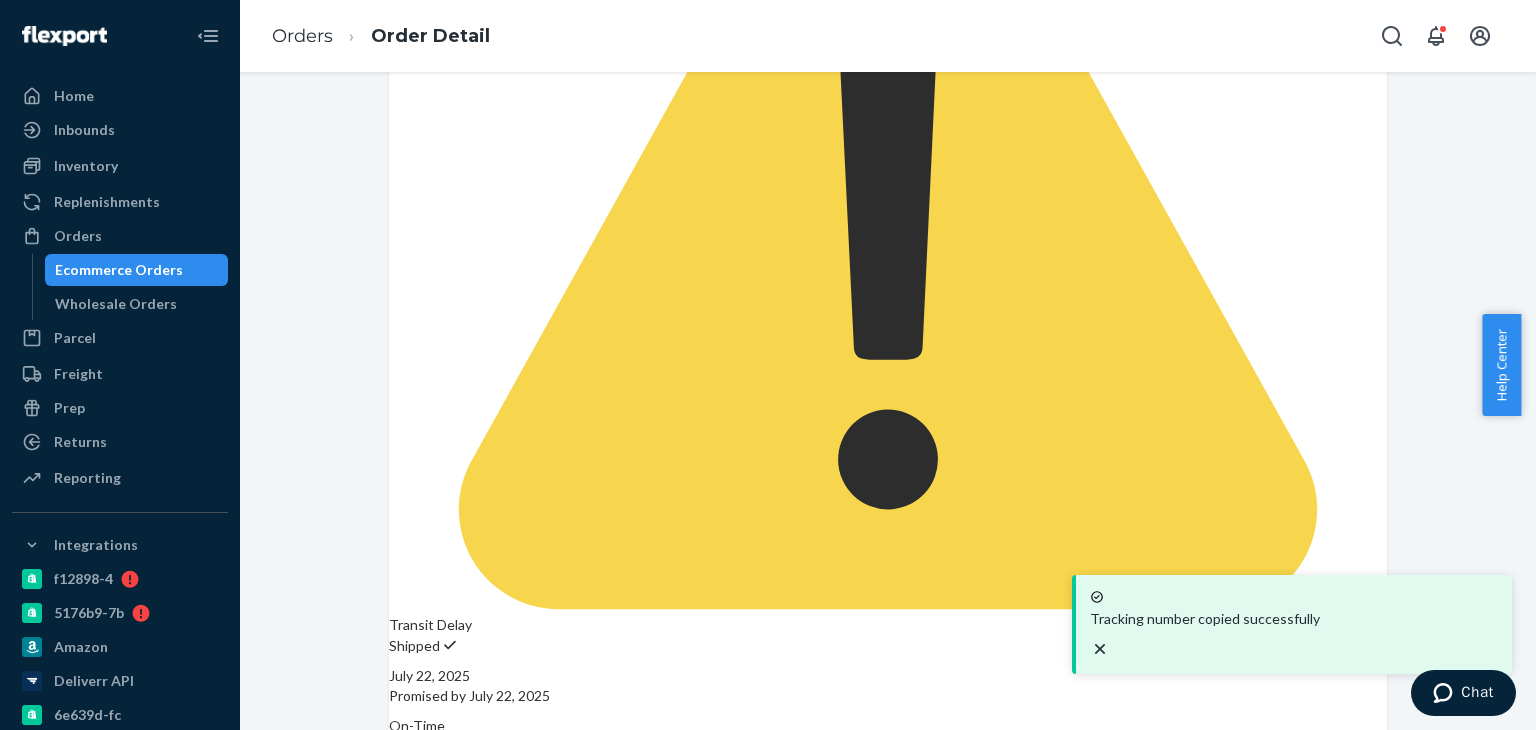 type 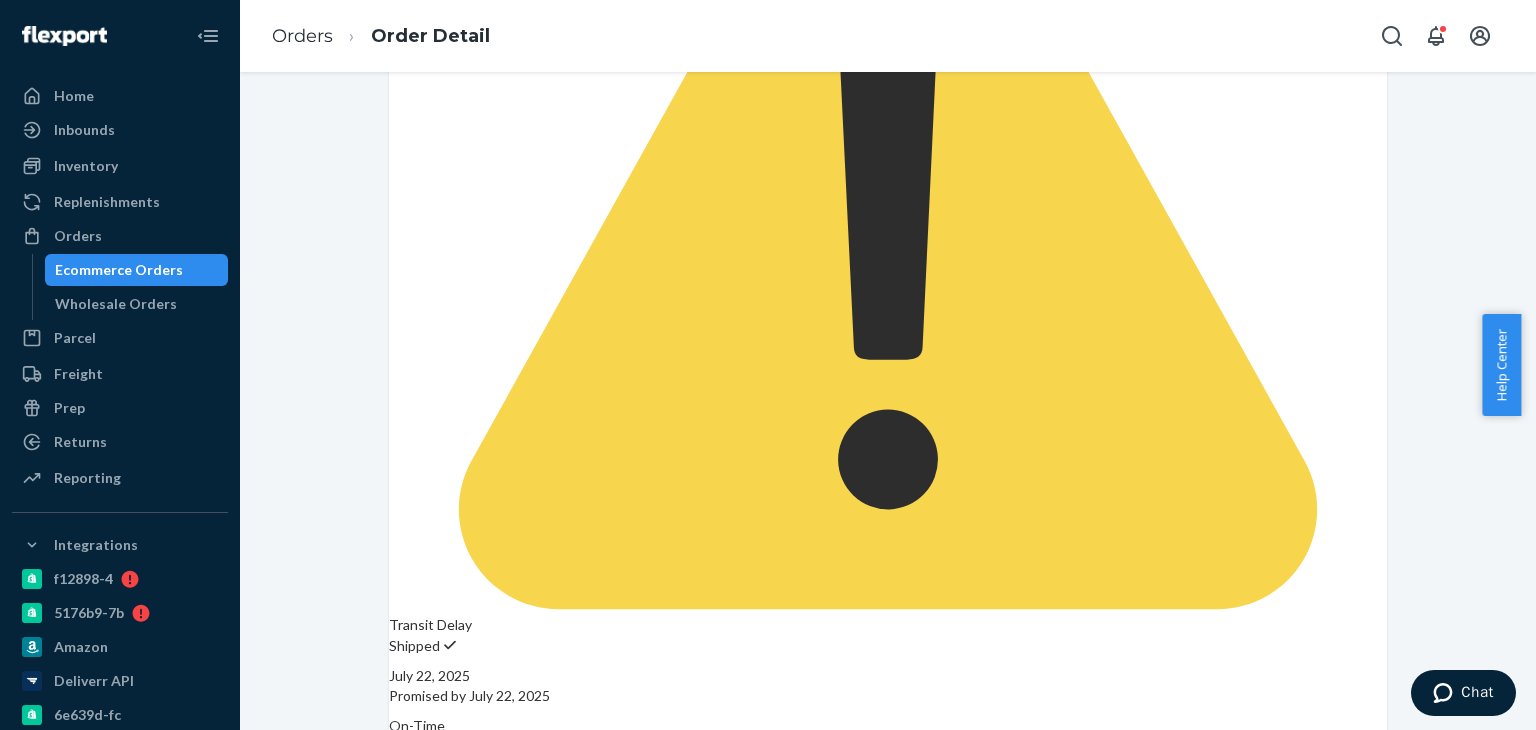 click on "Ecommerce Orders" at bounding box center [137, 270] 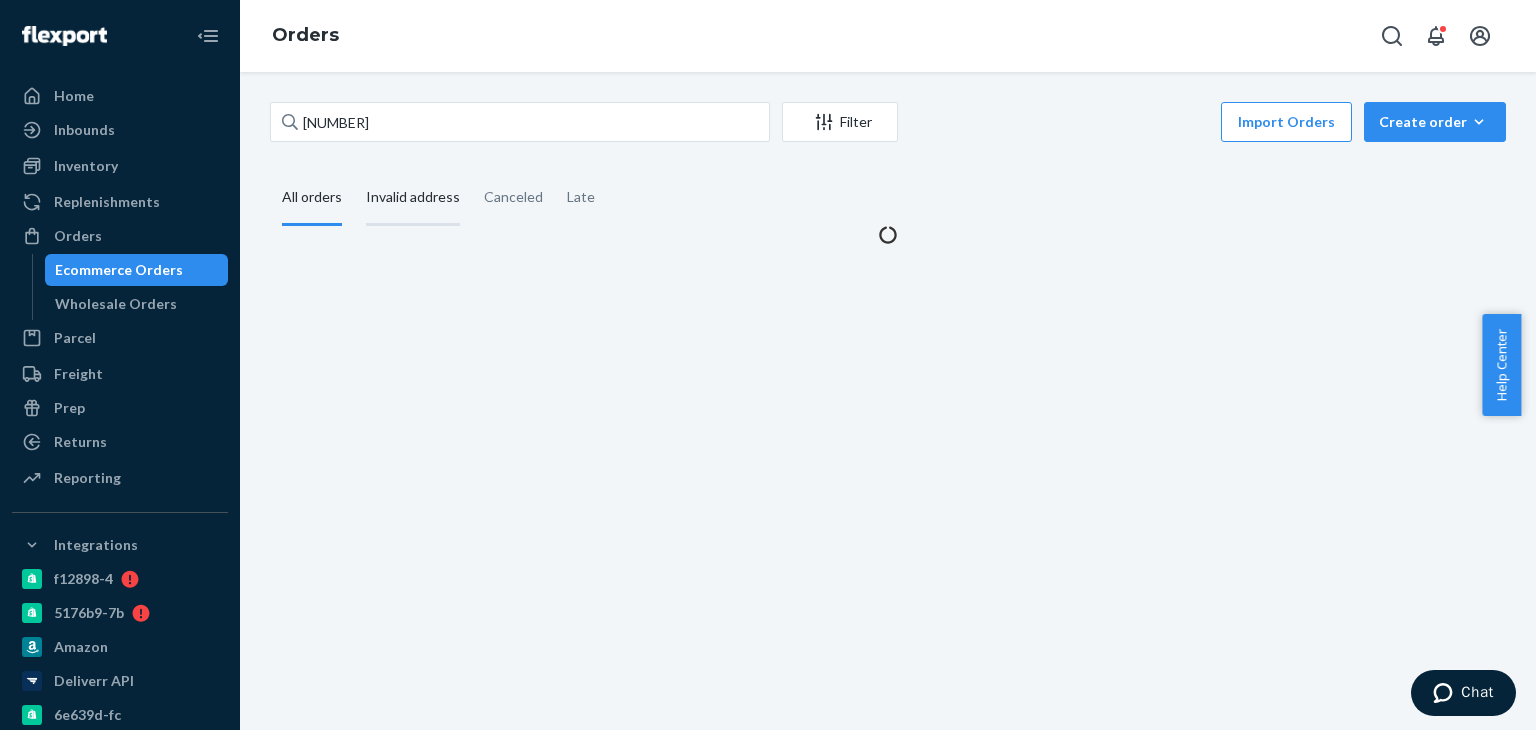 scroll, scrollTop: 0, scrollLeft: 0, axis: both 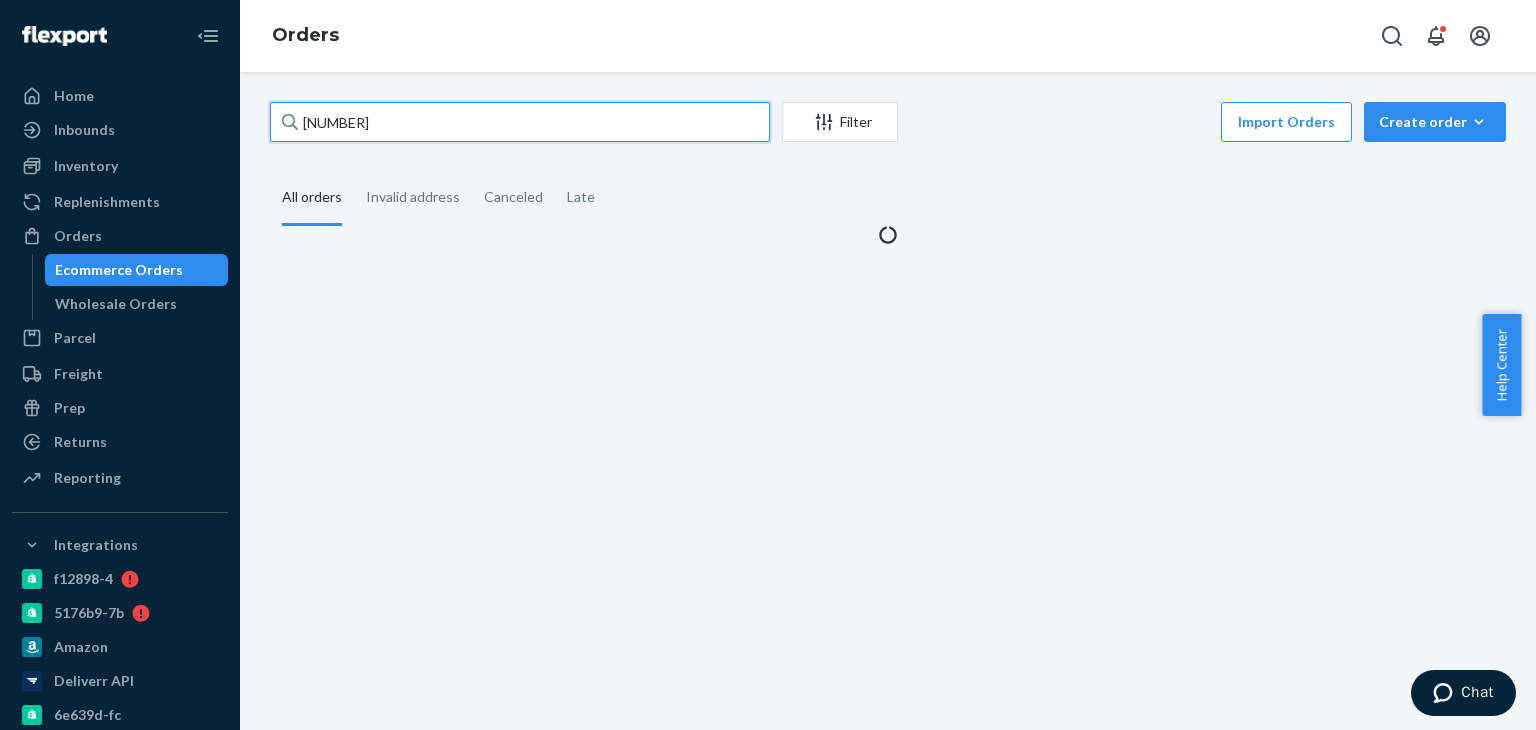 click on "[NUMBER]" at bounding box center [520, 122] 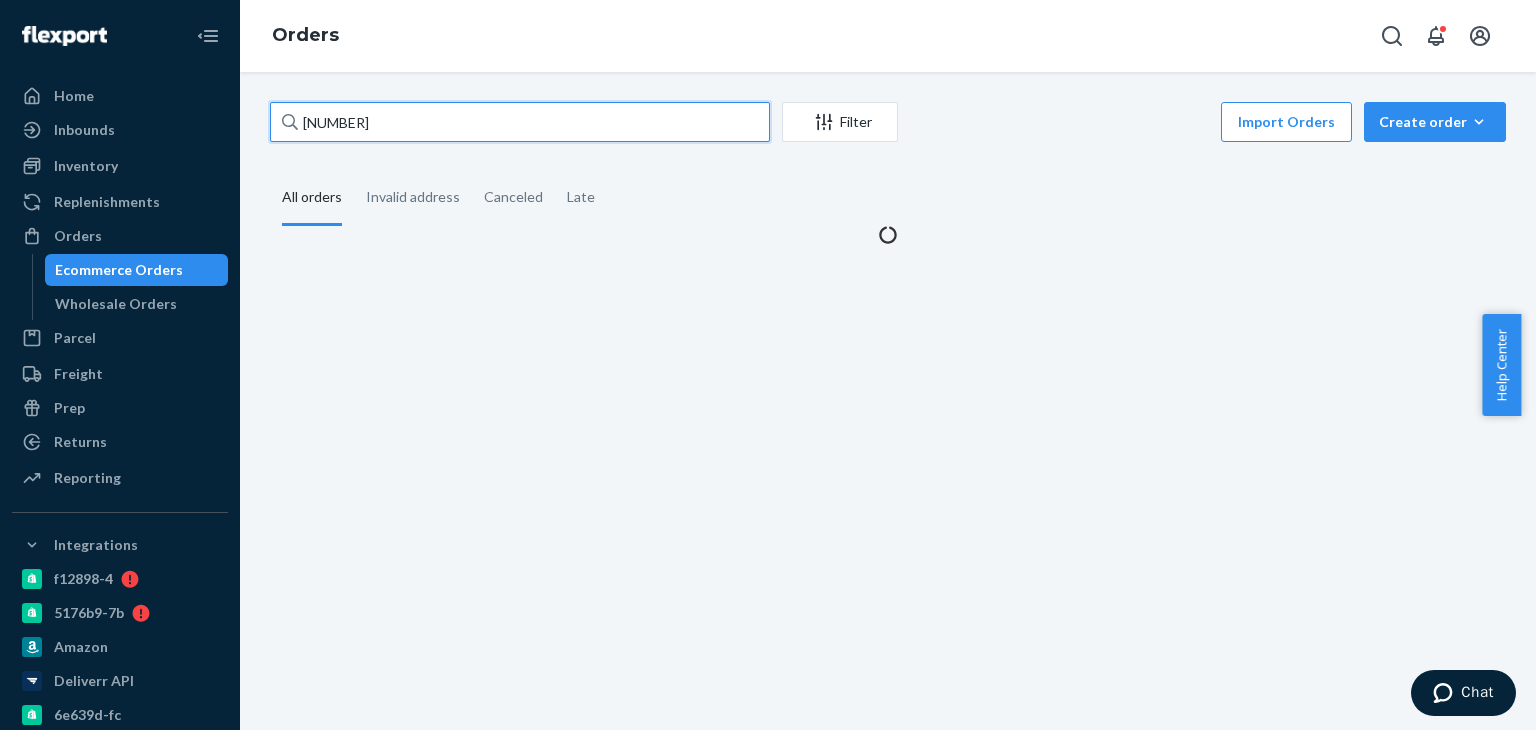 paste on "[NUMBER]" 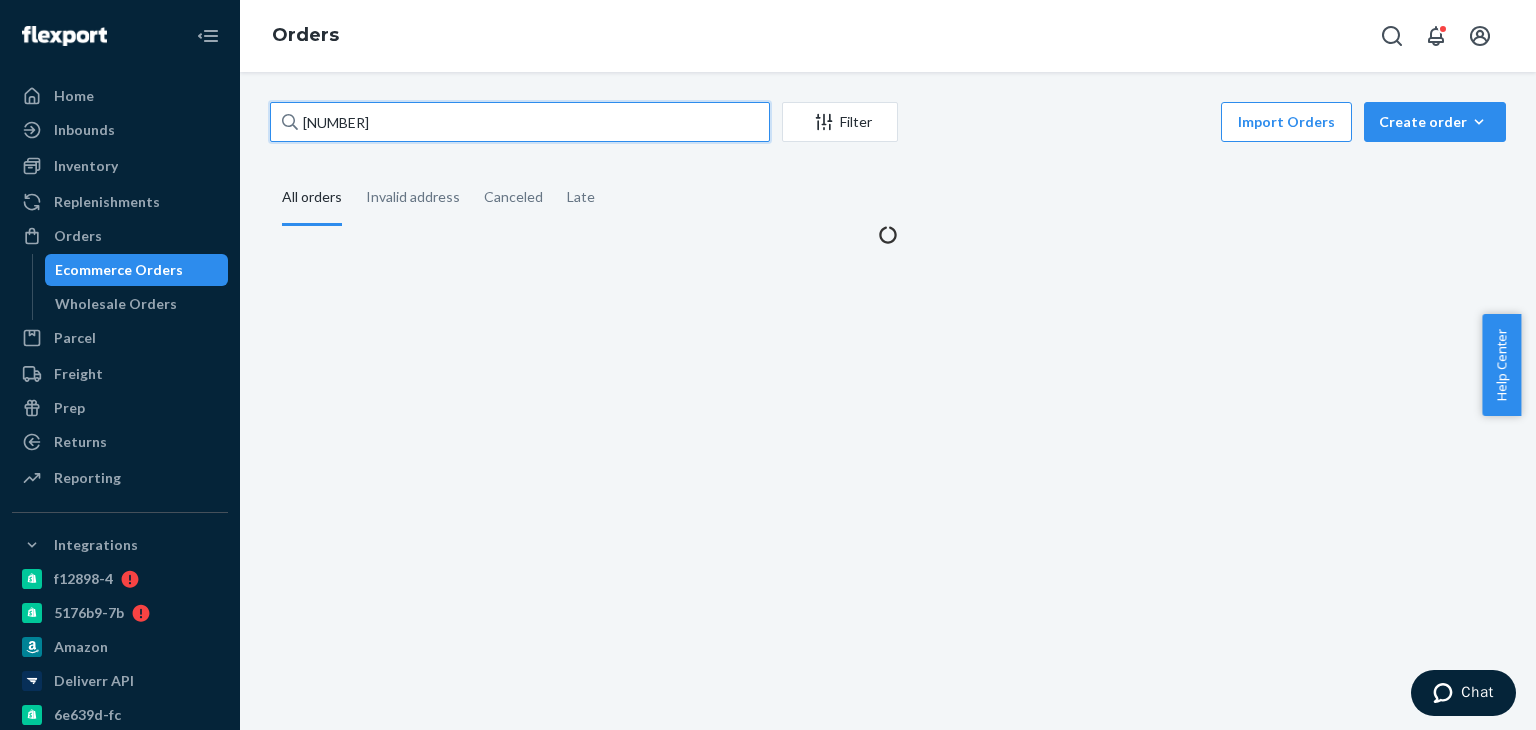 type on "[NUMBER]" 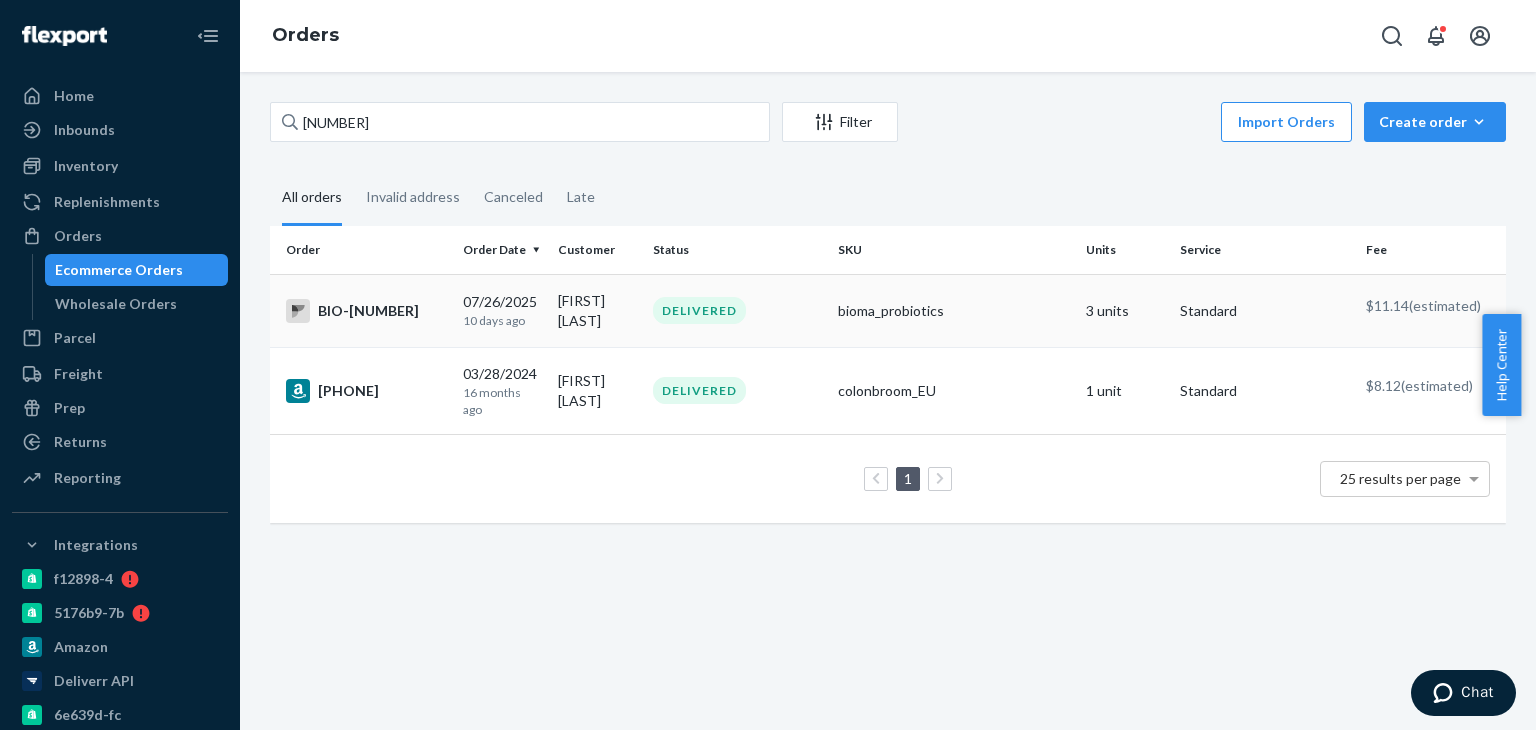 click on "BIO-[NUMBER]" at bounding box center (366, 311) 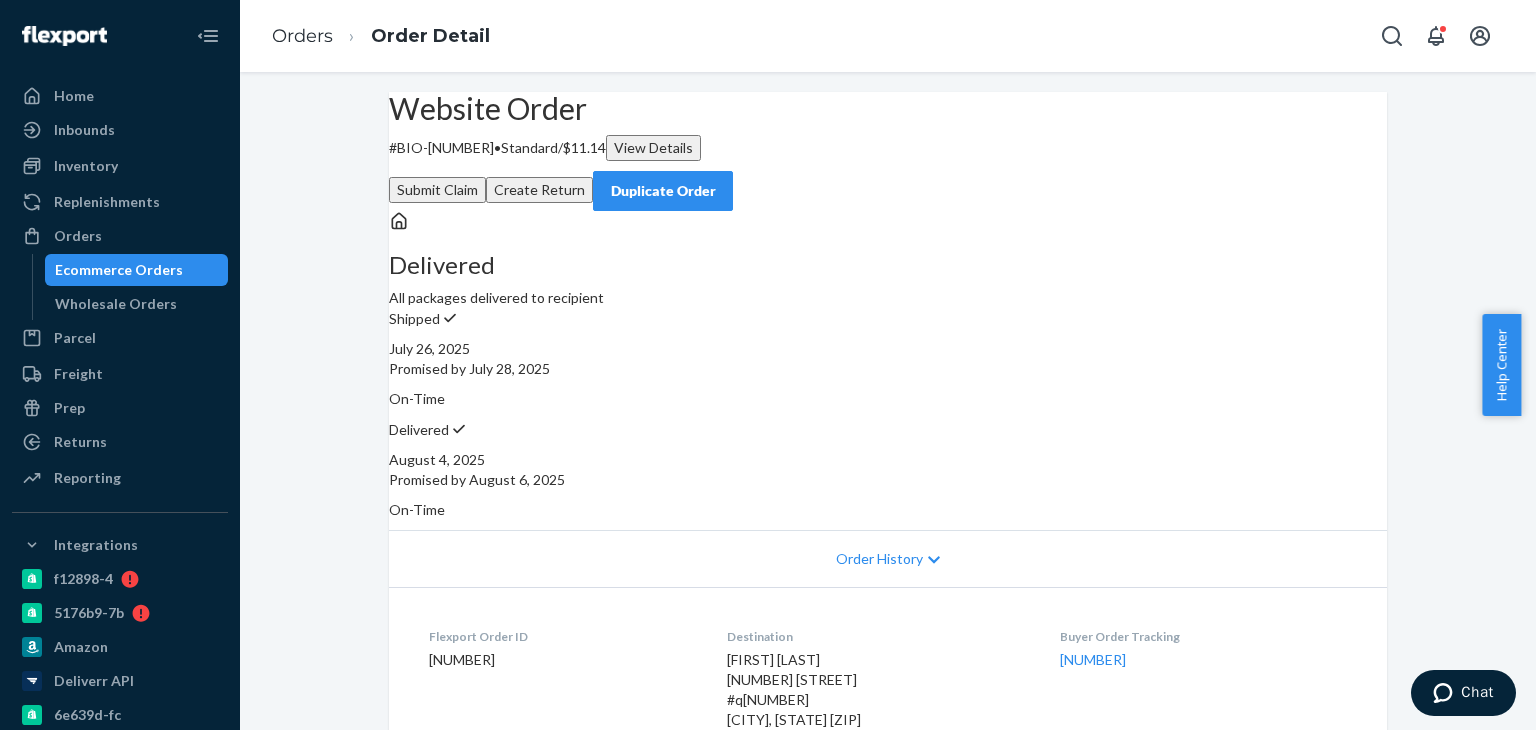click on "Delivered All packages delivered to recipient" at bounding box center (888, 259) 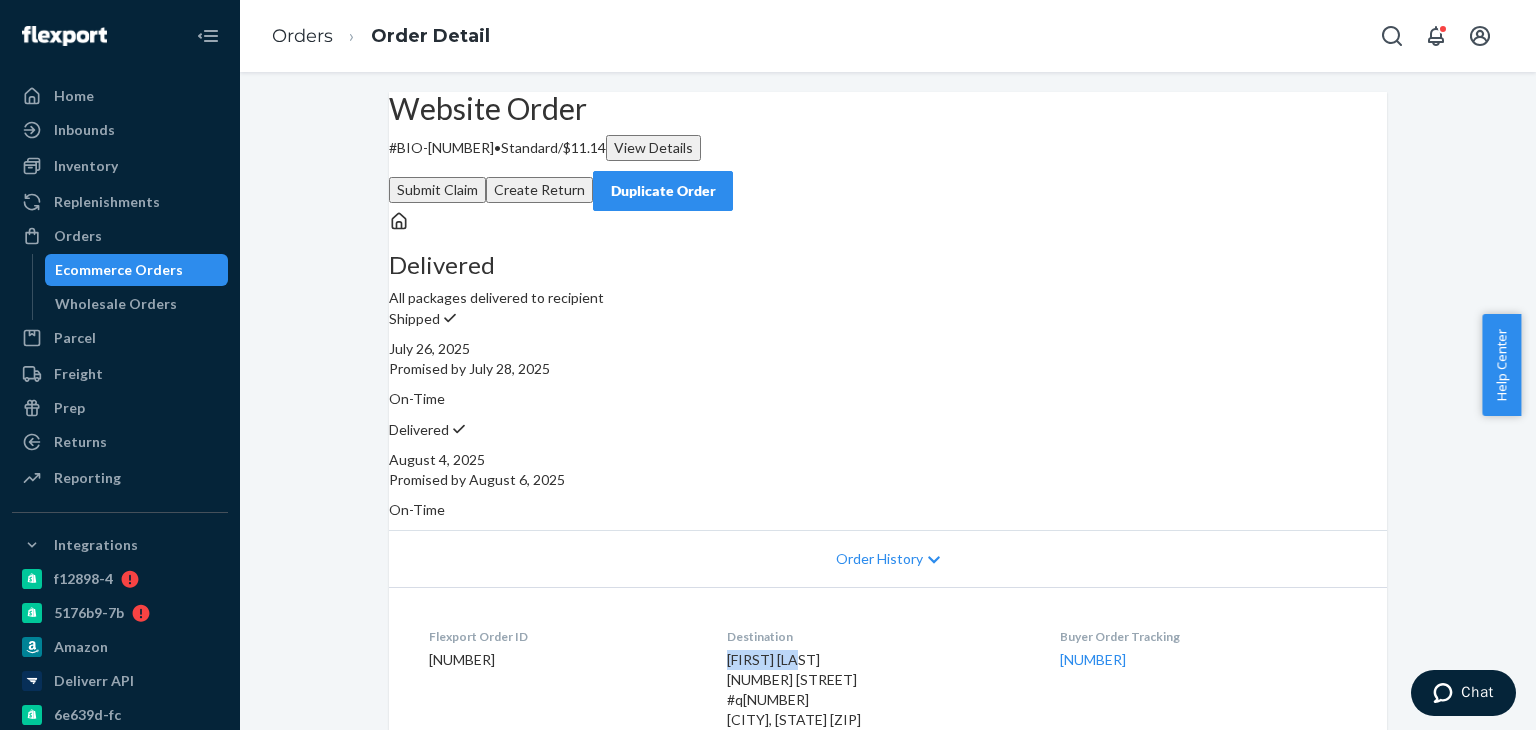 drag, startPoint x: 828, startPoint y: 631, endPoint x: 721, endPoint y: 629, distance: 107.01869 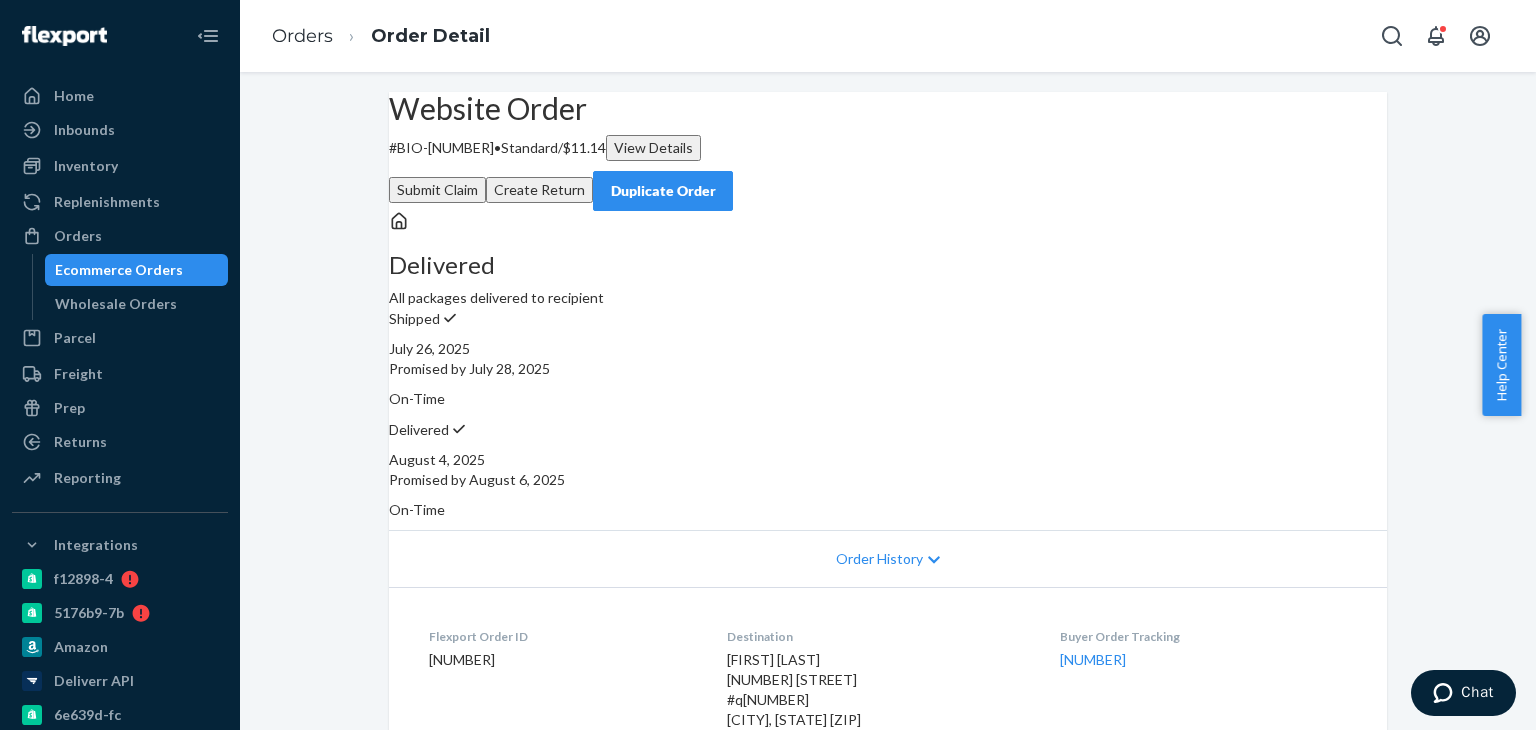 click on "[FIRST] [LAST]
[NUMBER] [STREET]
#q[NUMBER]
[CITY], [STATE] [ZIP]
US" at bounding box center (794, 699) 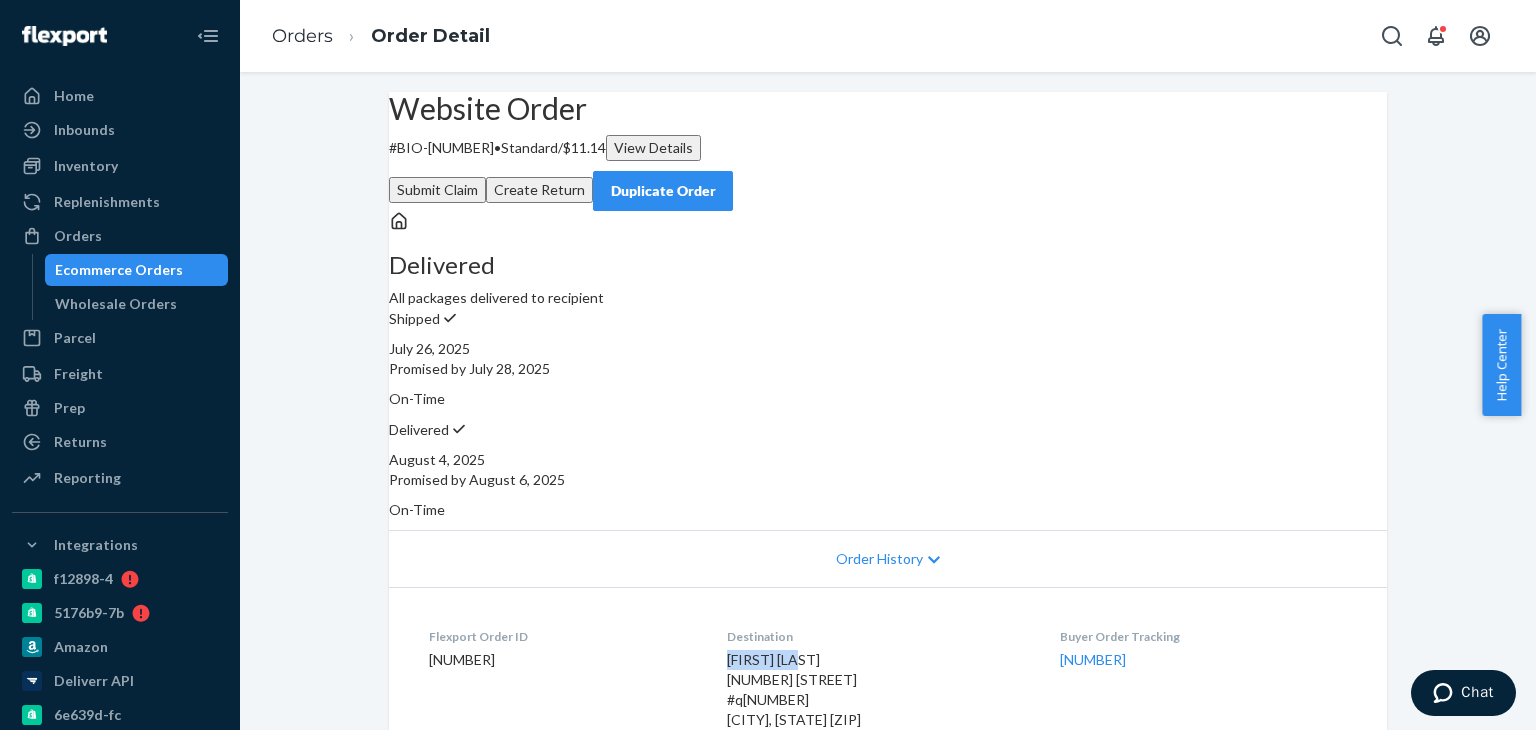 drag, startPoint x: 815, startPoint y: 634, endPoint x: 720, endPoint y: 635, distance: 95.005264 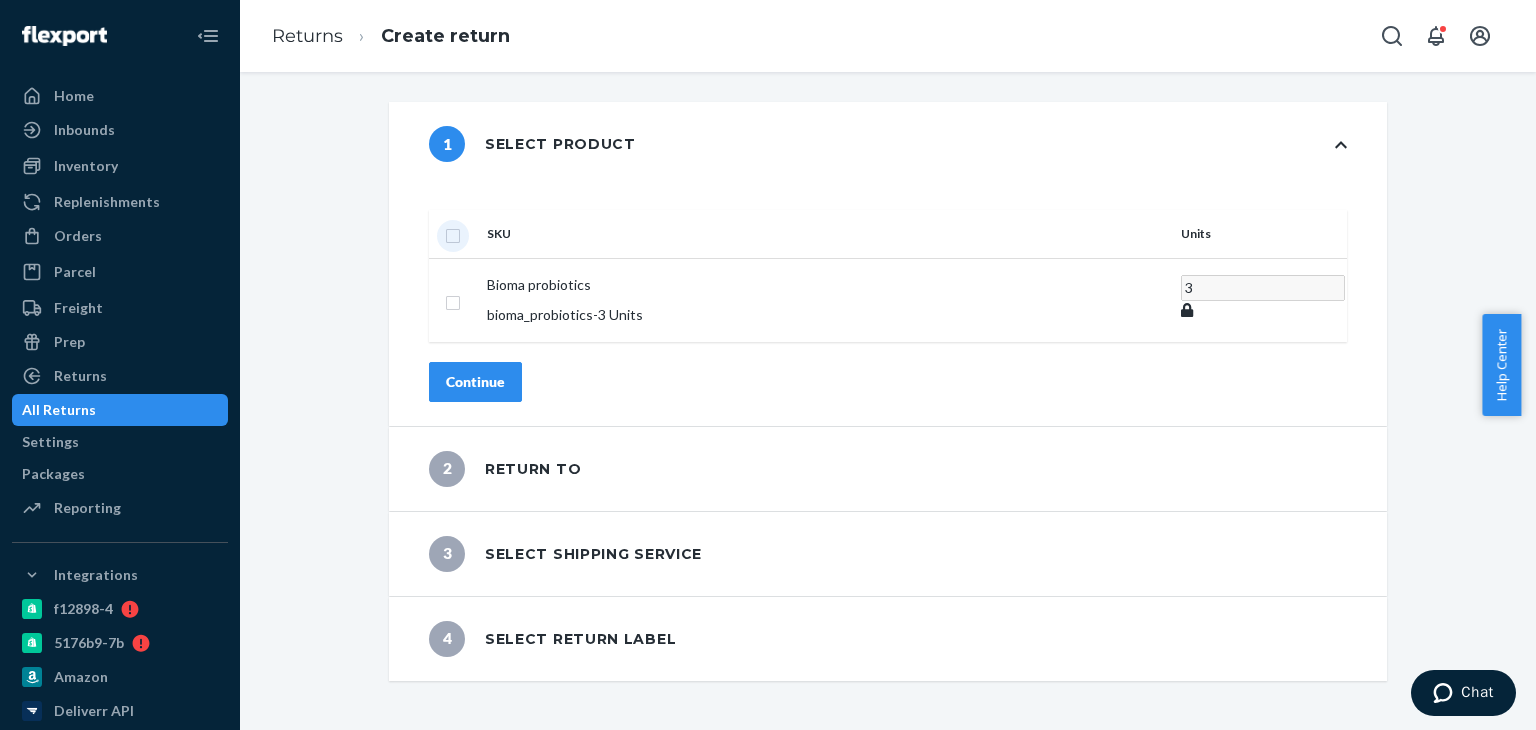 click at bounding box center (453, 233) 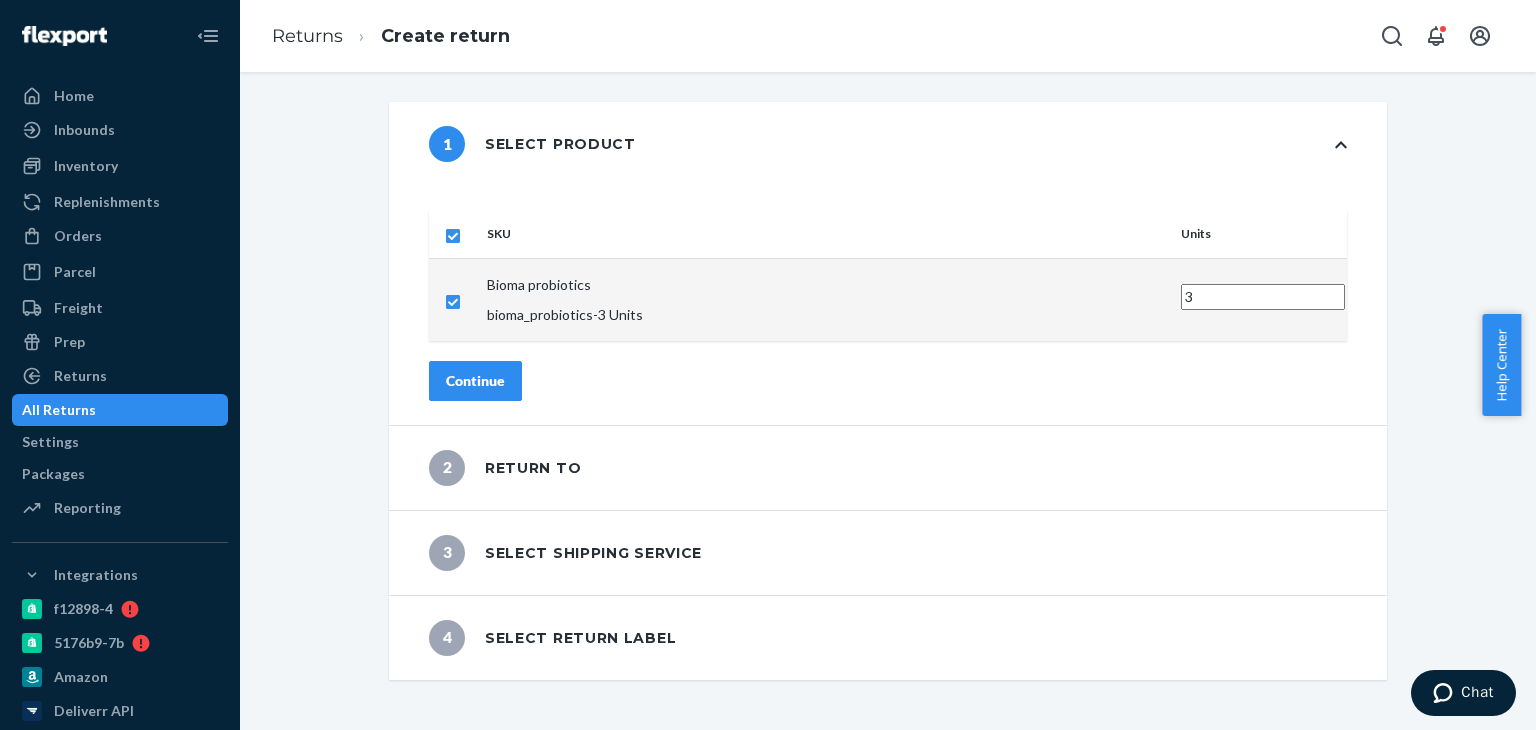 click on "Continue" at bounding box center [475, 381] 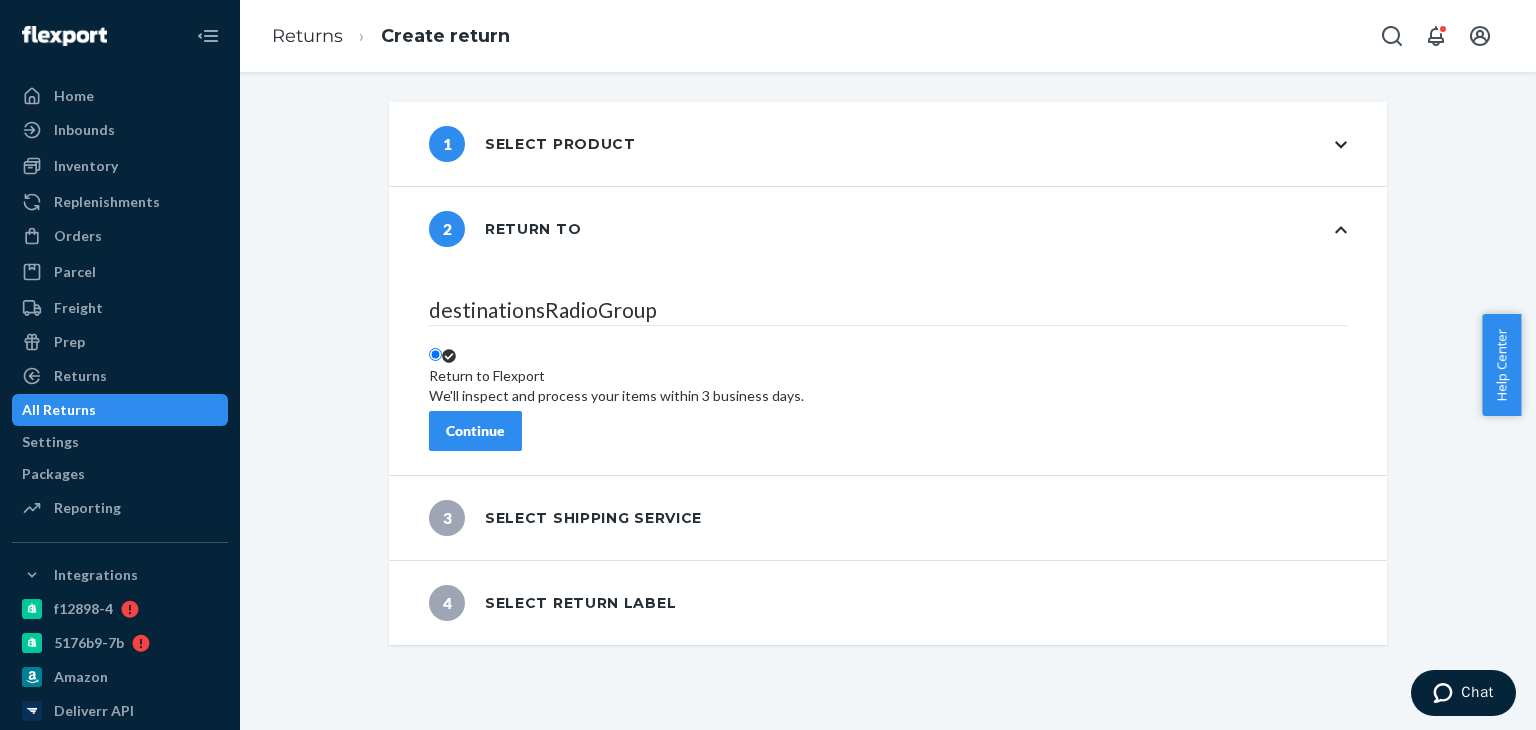 click on "Continue" at bounding box center (475, 431) 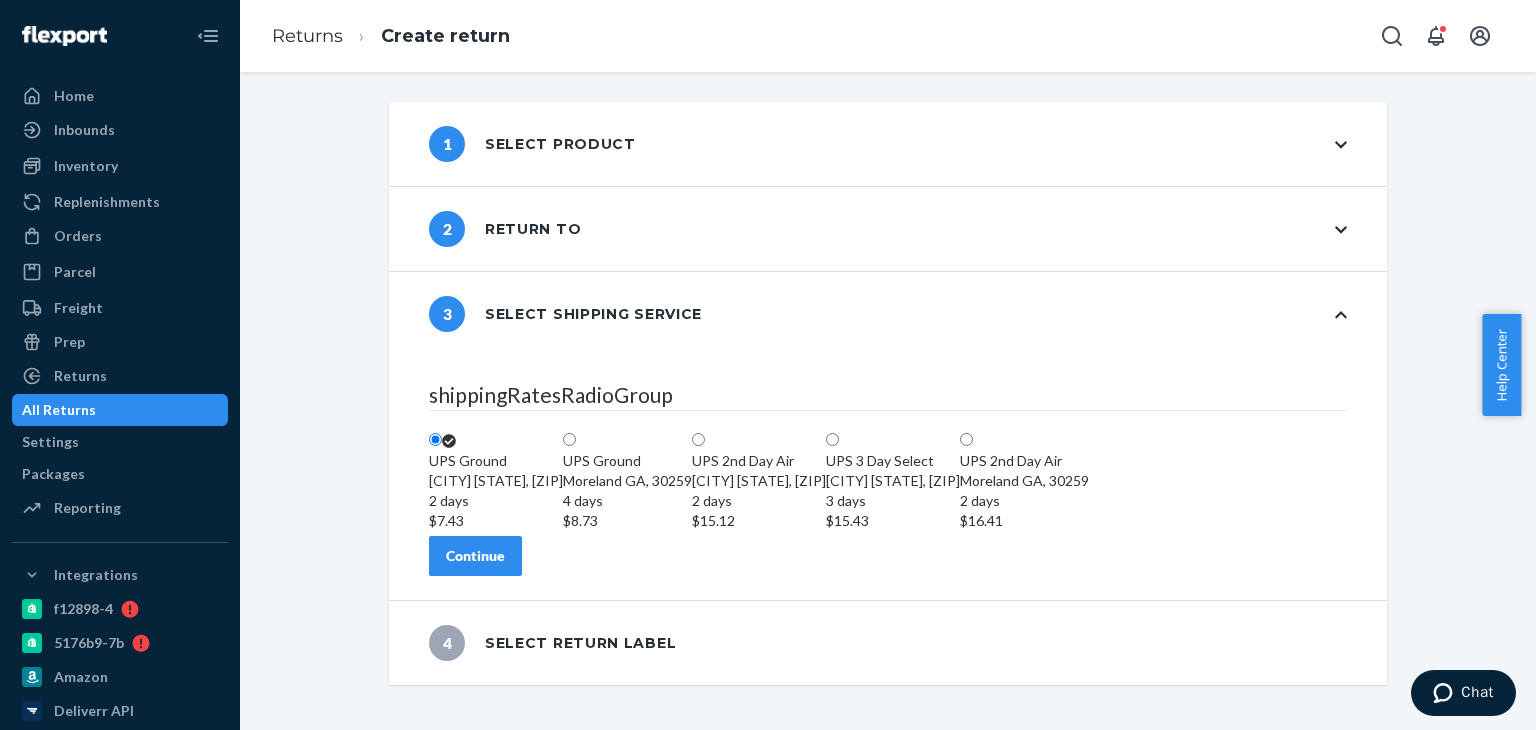 scroll, scrollTop: 70, scrollLeft: 0, axis: vertical 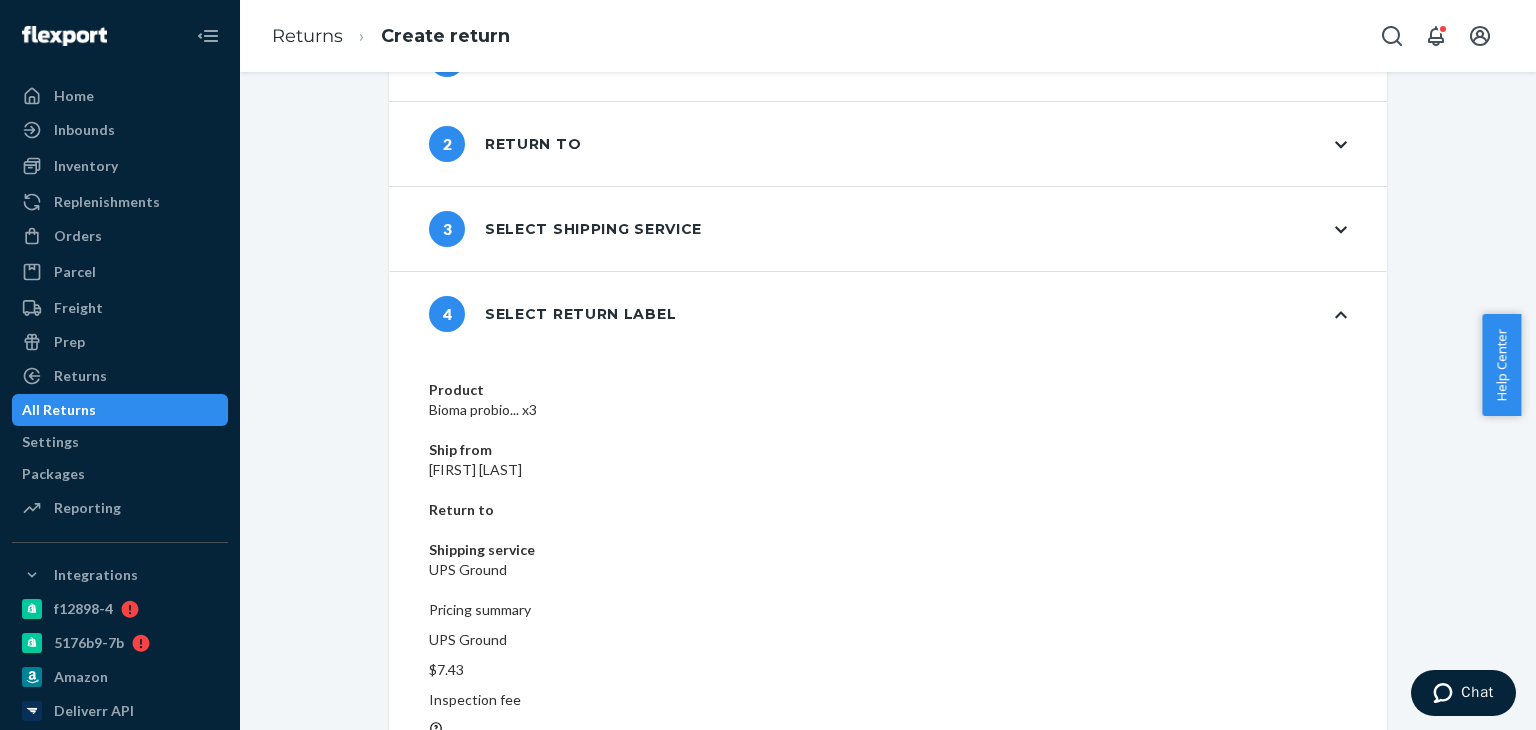 click on "Create return label" at bounding box center (508, 911) 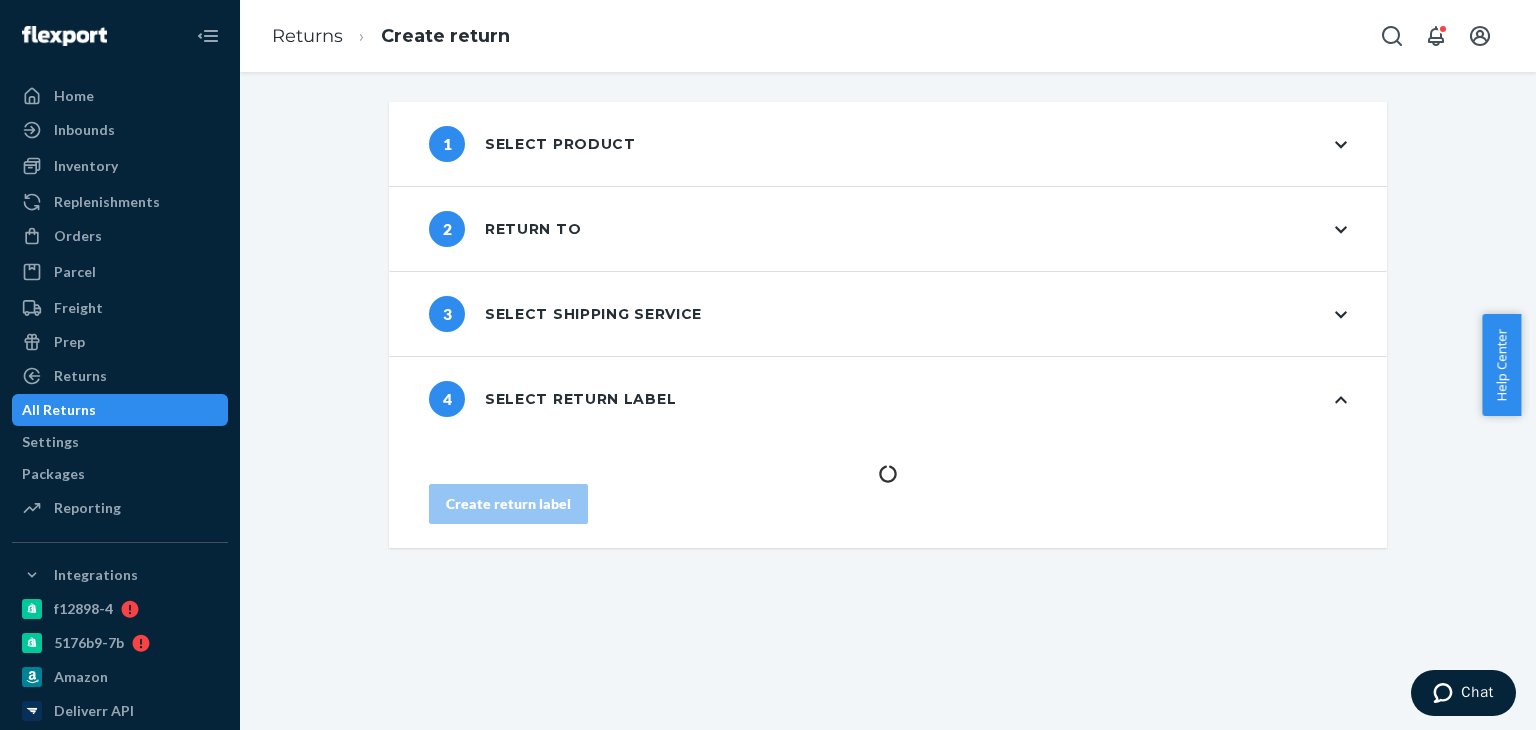 scroll, scrollTop: 0, scrollLeft: 0, axis: both 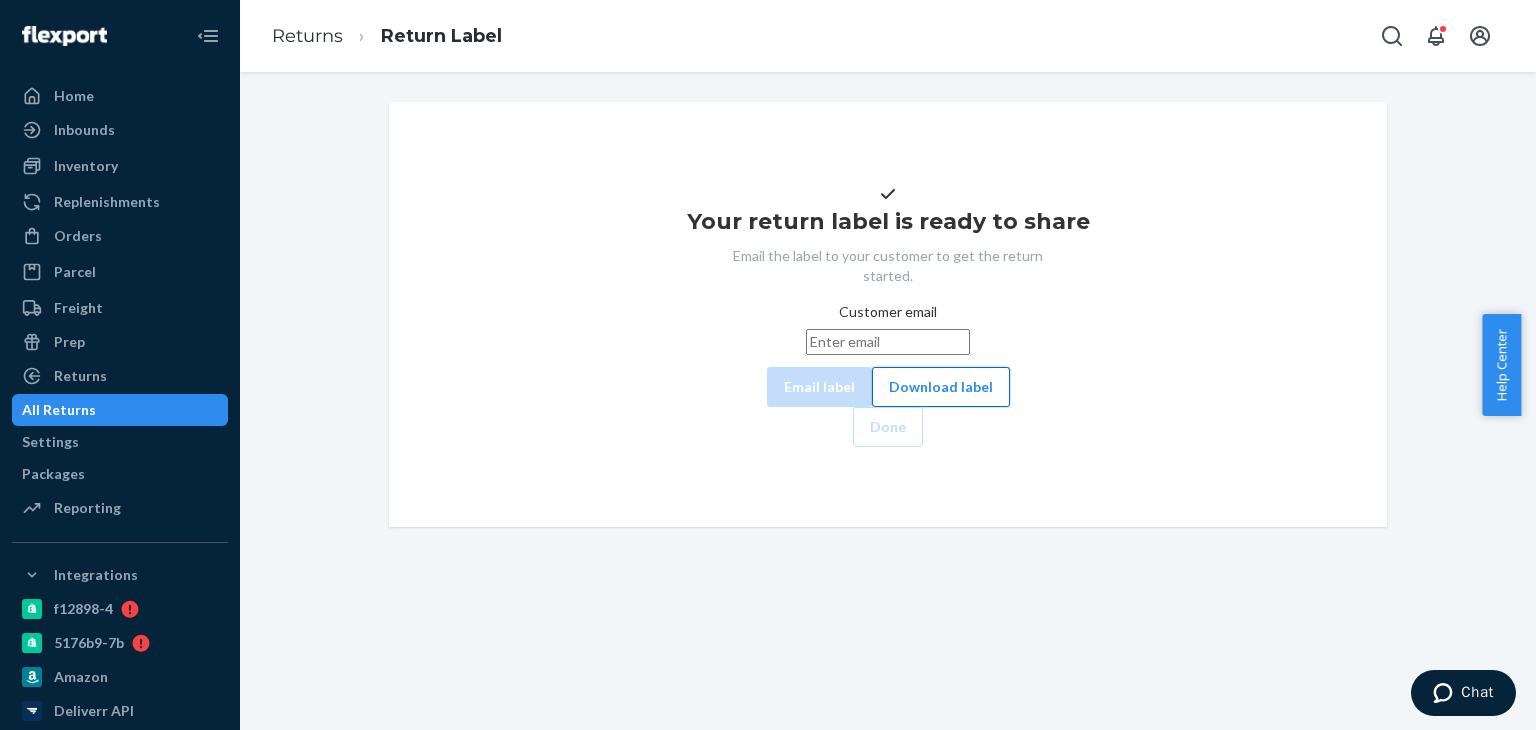click on "Download label" at bounding box center [941, 387] 